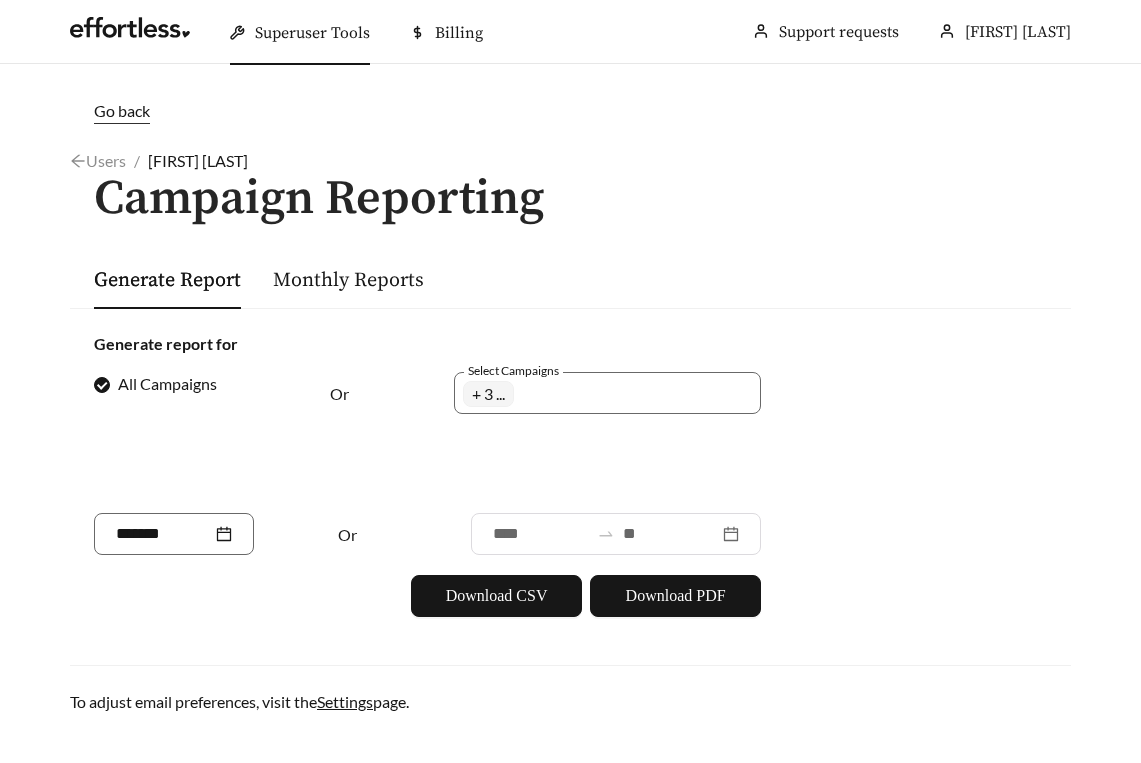 scroll, scrollTop: 0, scrollLeft: 0, axis: both 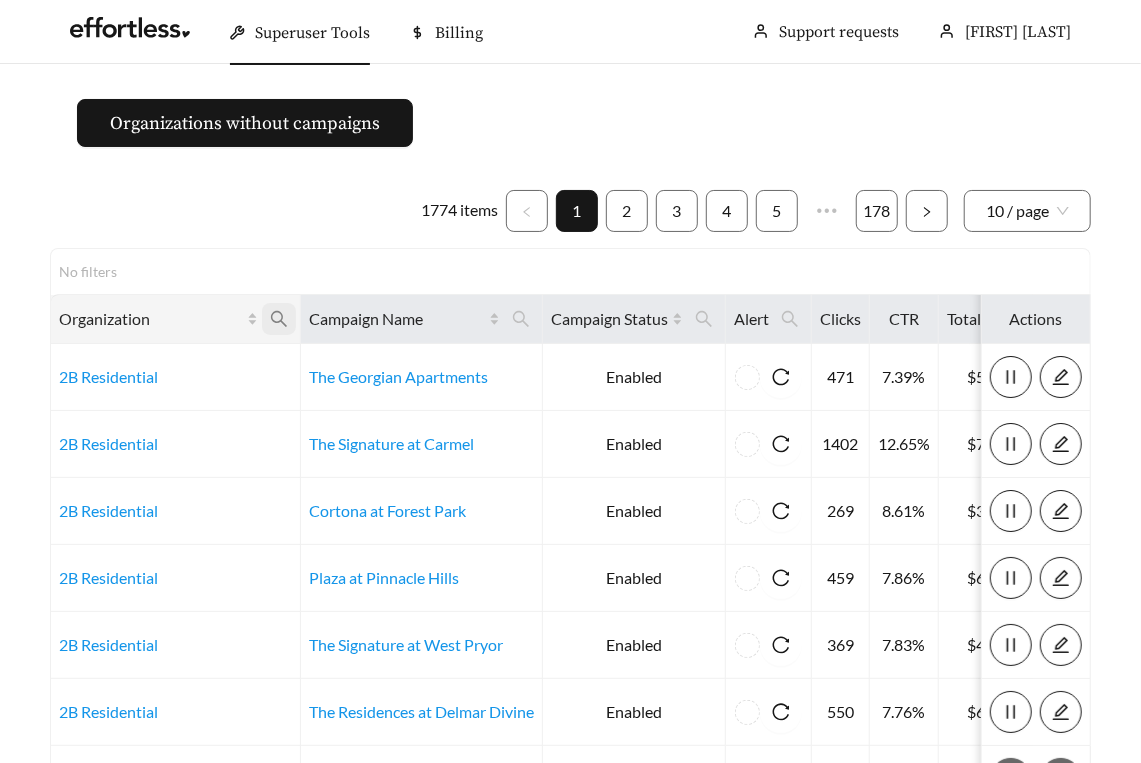 click 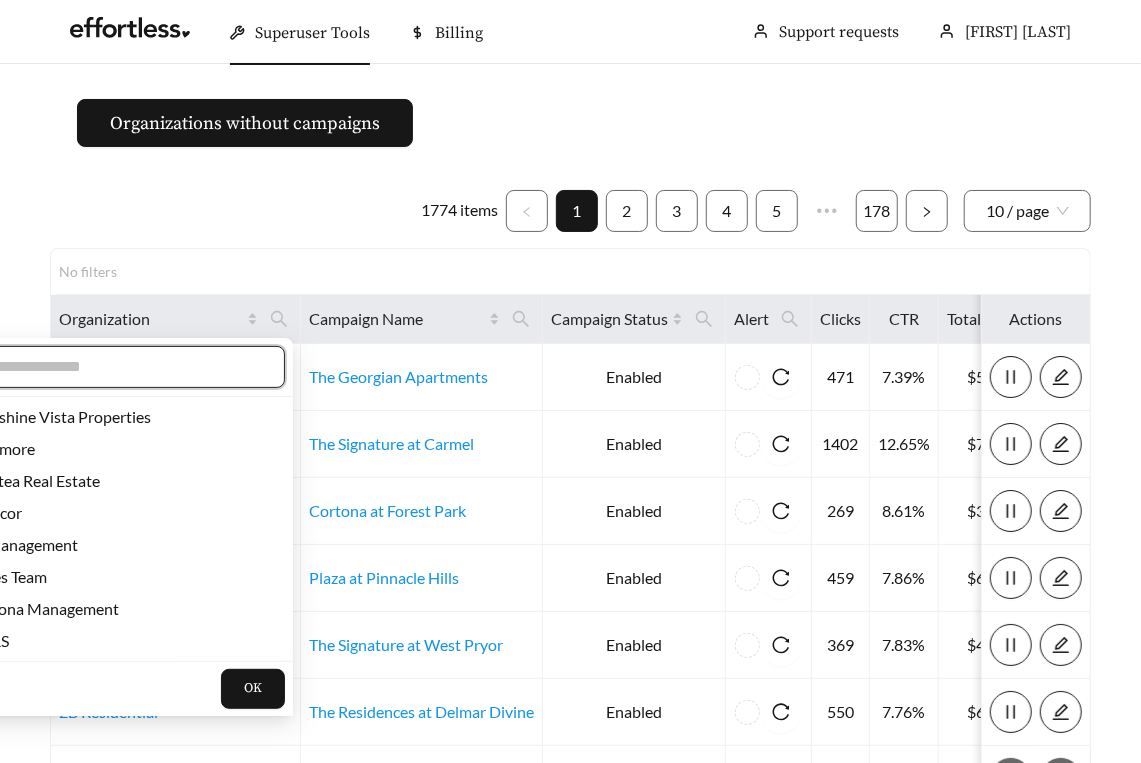 click at bounding box center [120, 367] 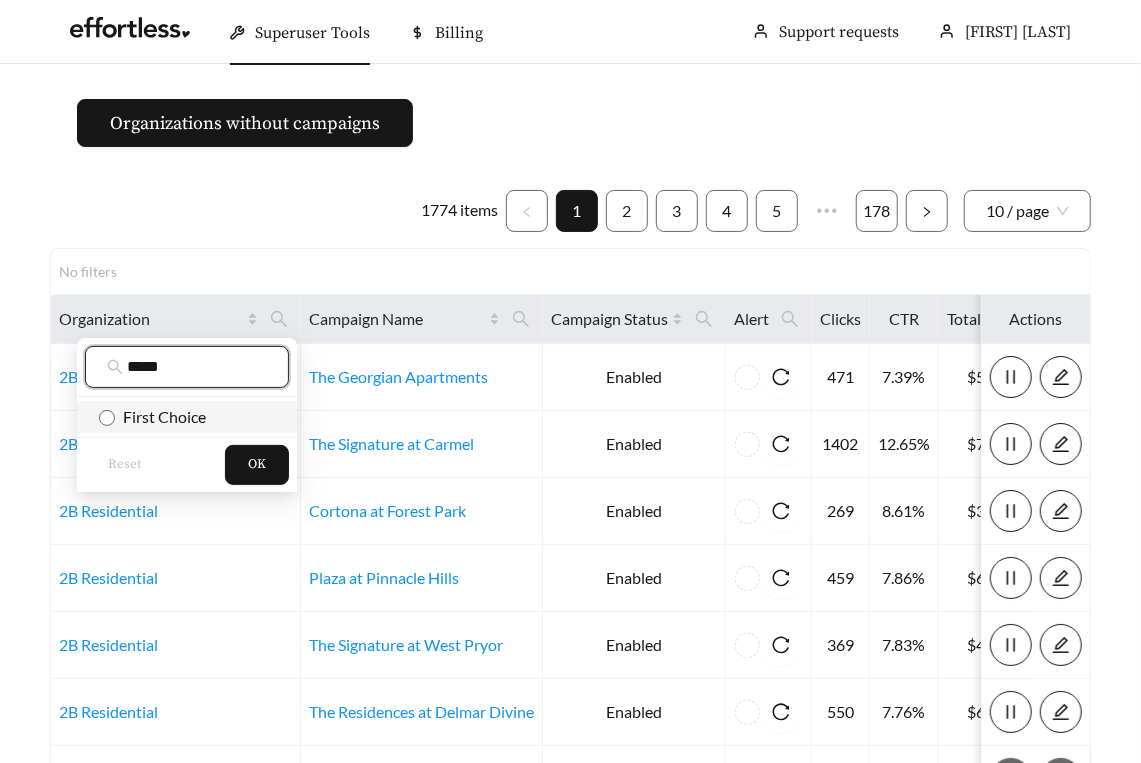 type on "*****" 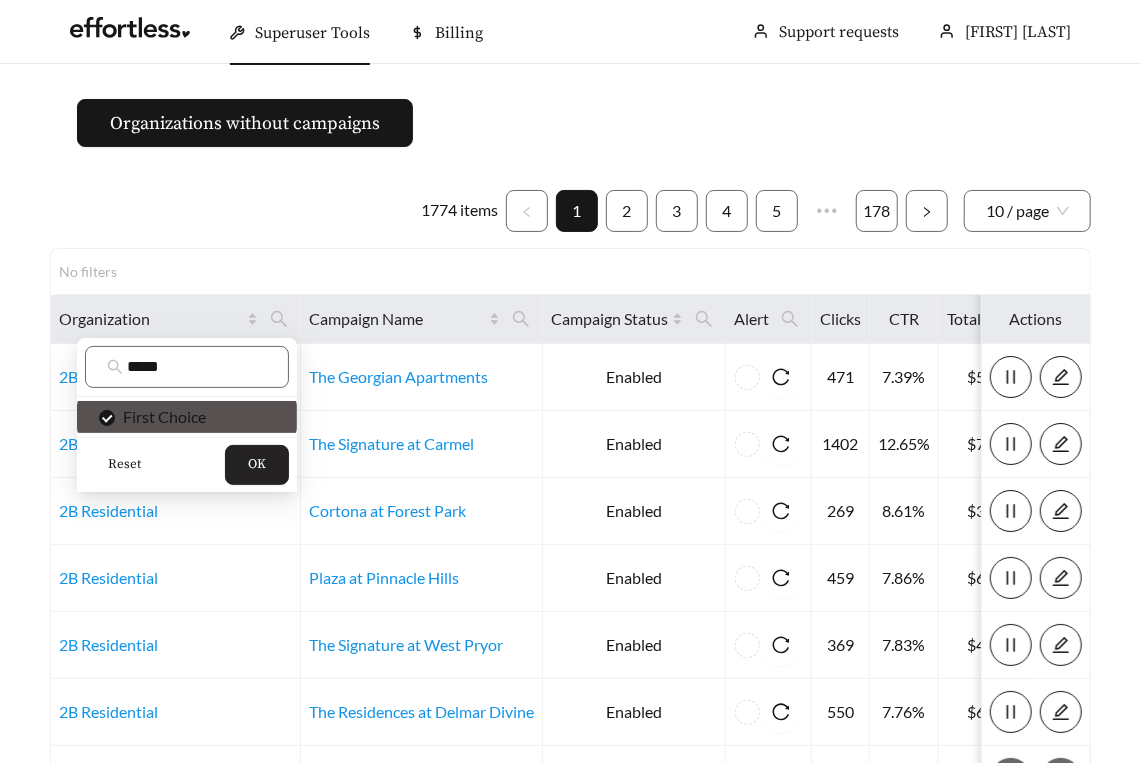 click on "OK" at bounding box center [257, 465] 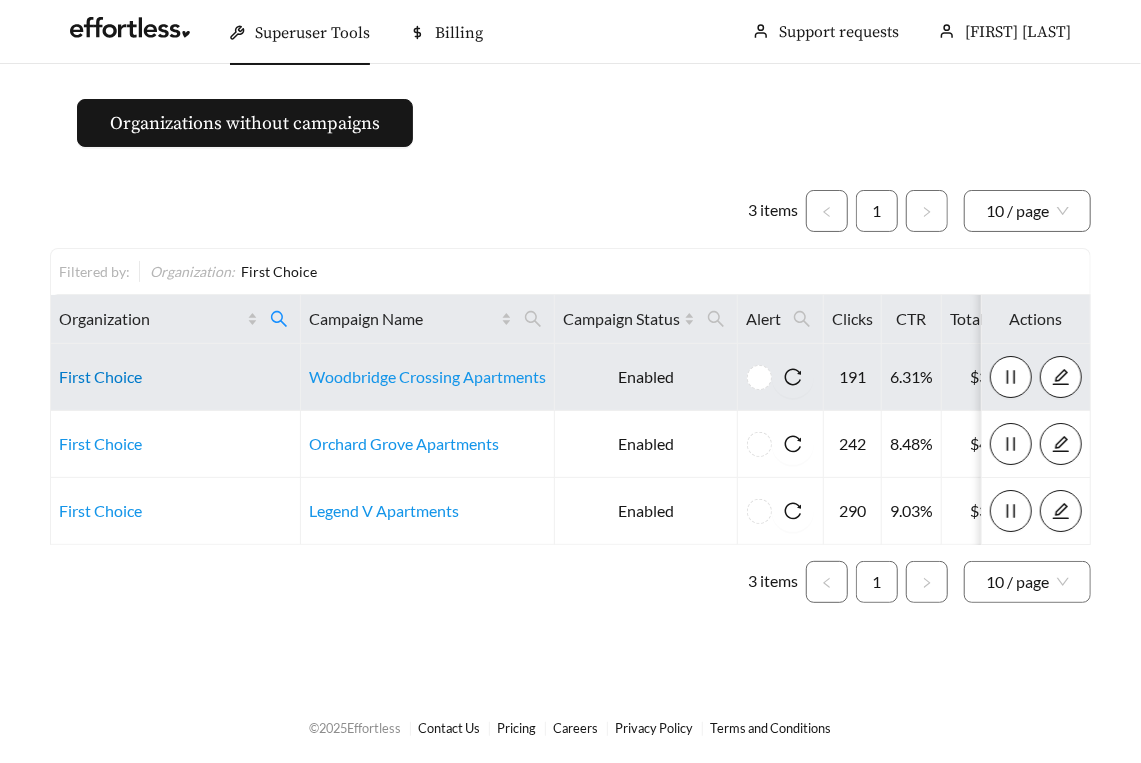 click on "First Choice" at bounding box center [100, 376] 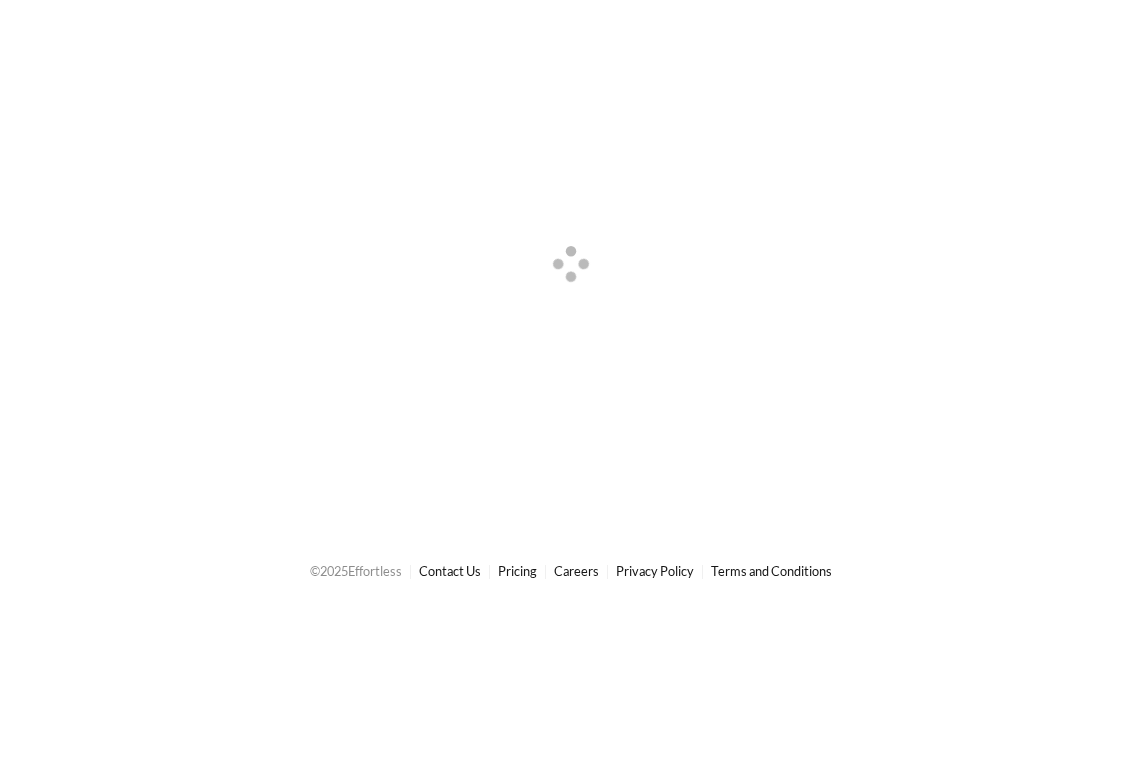 scroll, scrollTop: 0, scrollLeft: 0, axis: both 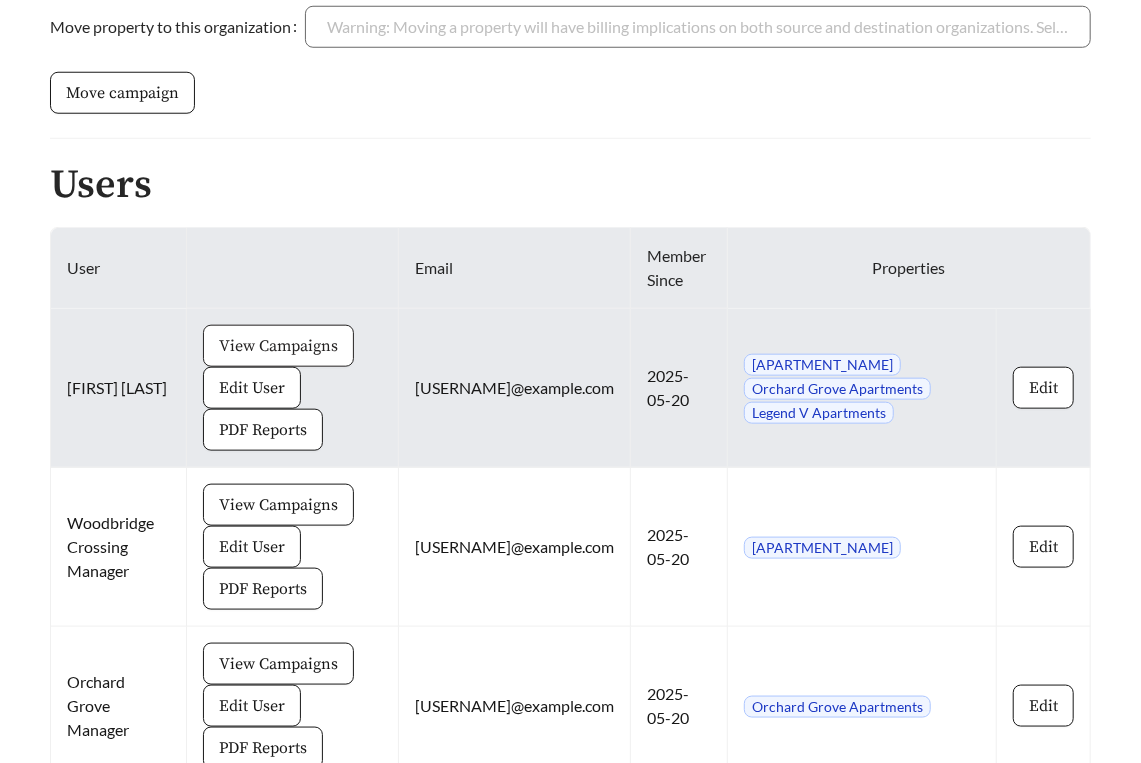 click on "View Campaigns" at bounding box center [278, 346] 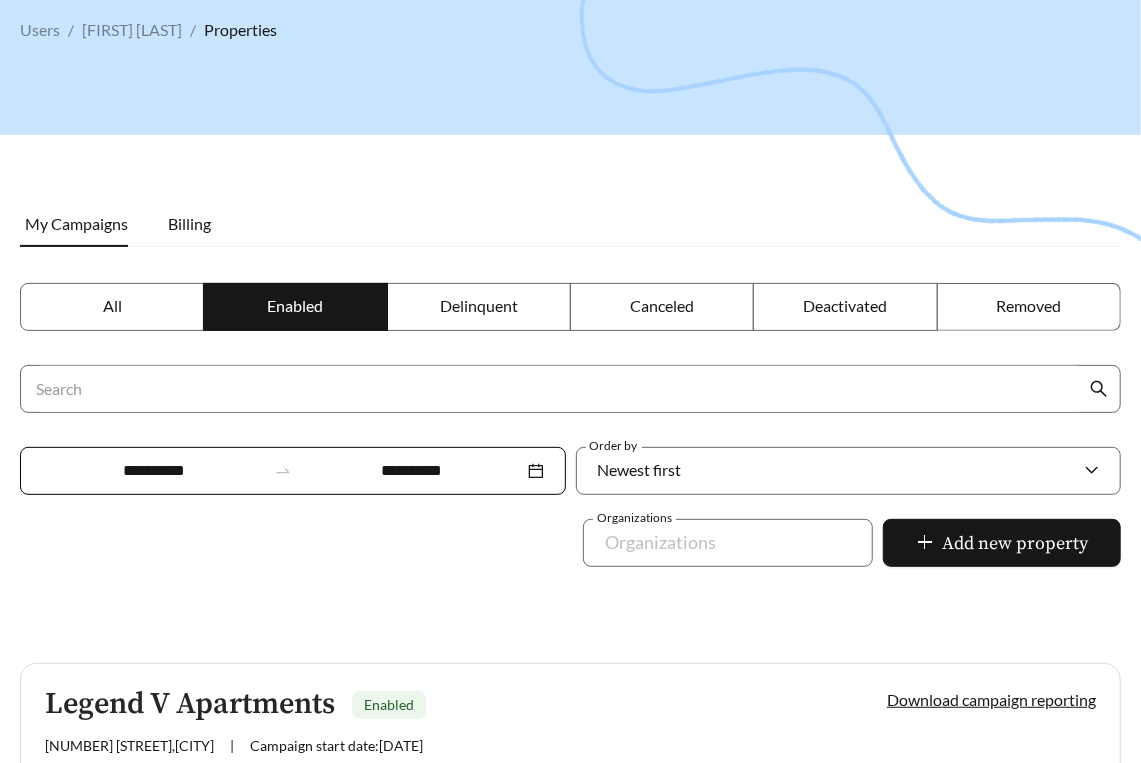 scroll, scrollTop: 84, scrollLeft: 0, axis: vertical 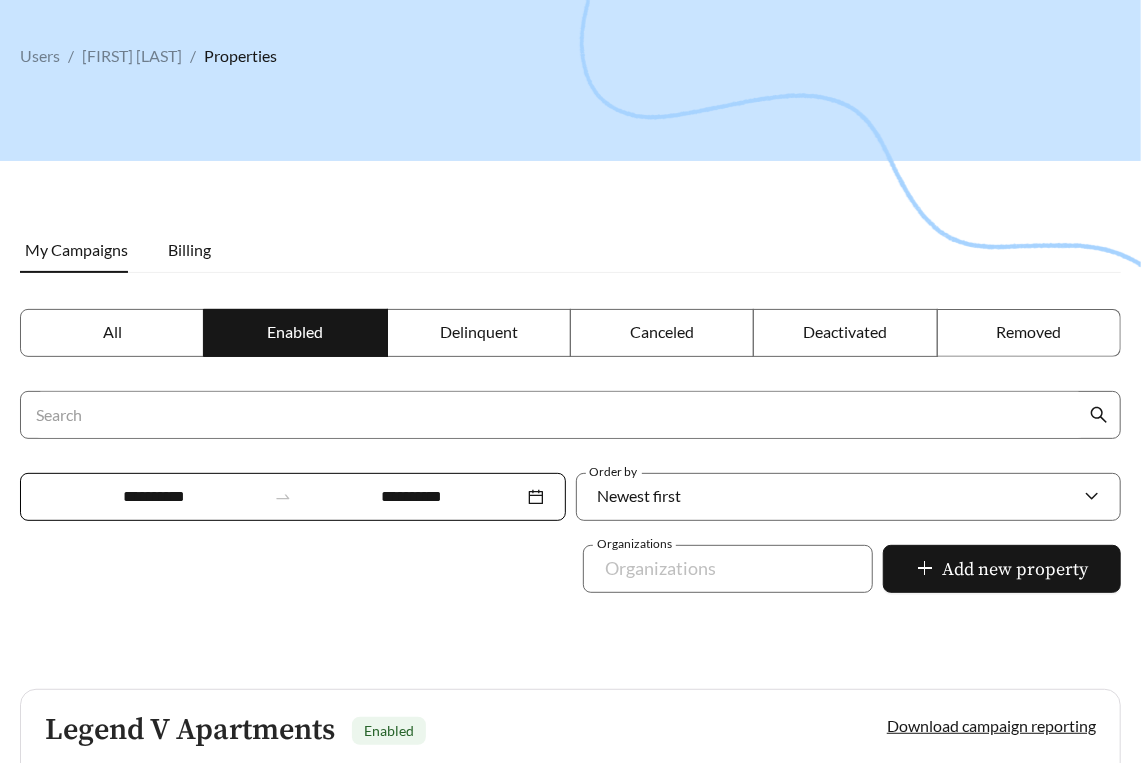 click on "**********" at bounding box center [154, 497] 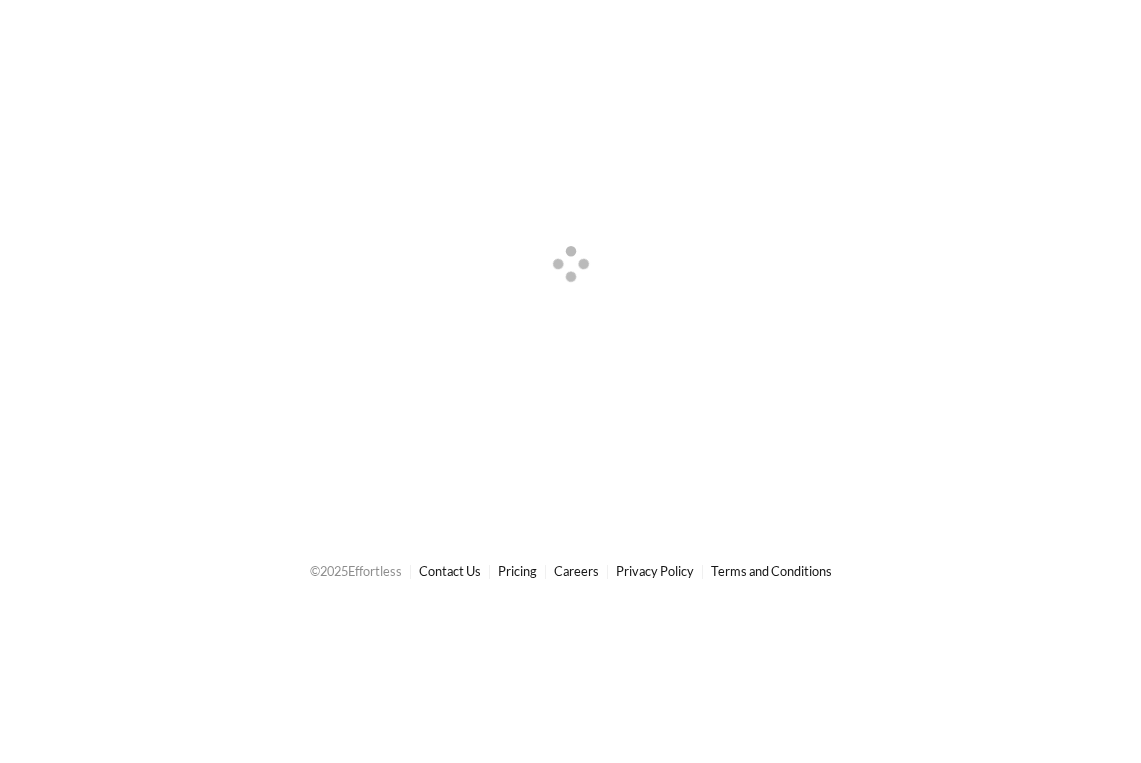 scroll, scrollTop: 0, scrollLeft: 0, axis: both 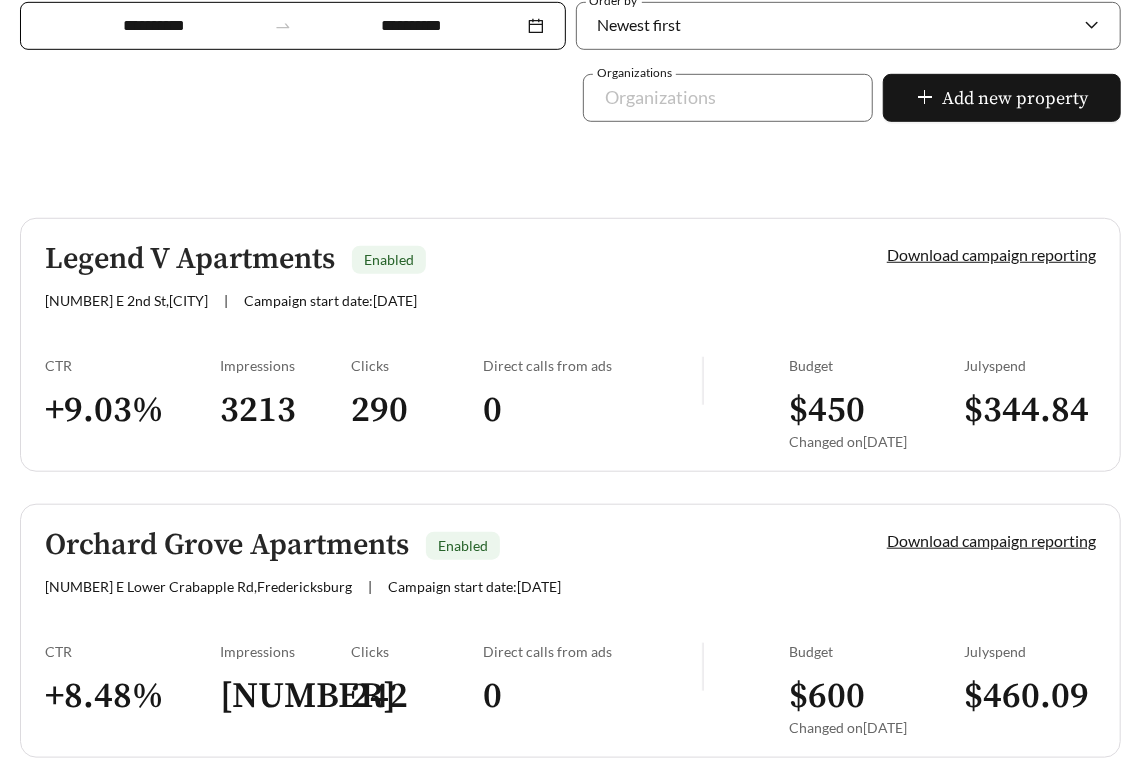 click on "CTR + 9.03 %" at bounding box center [132, 410] 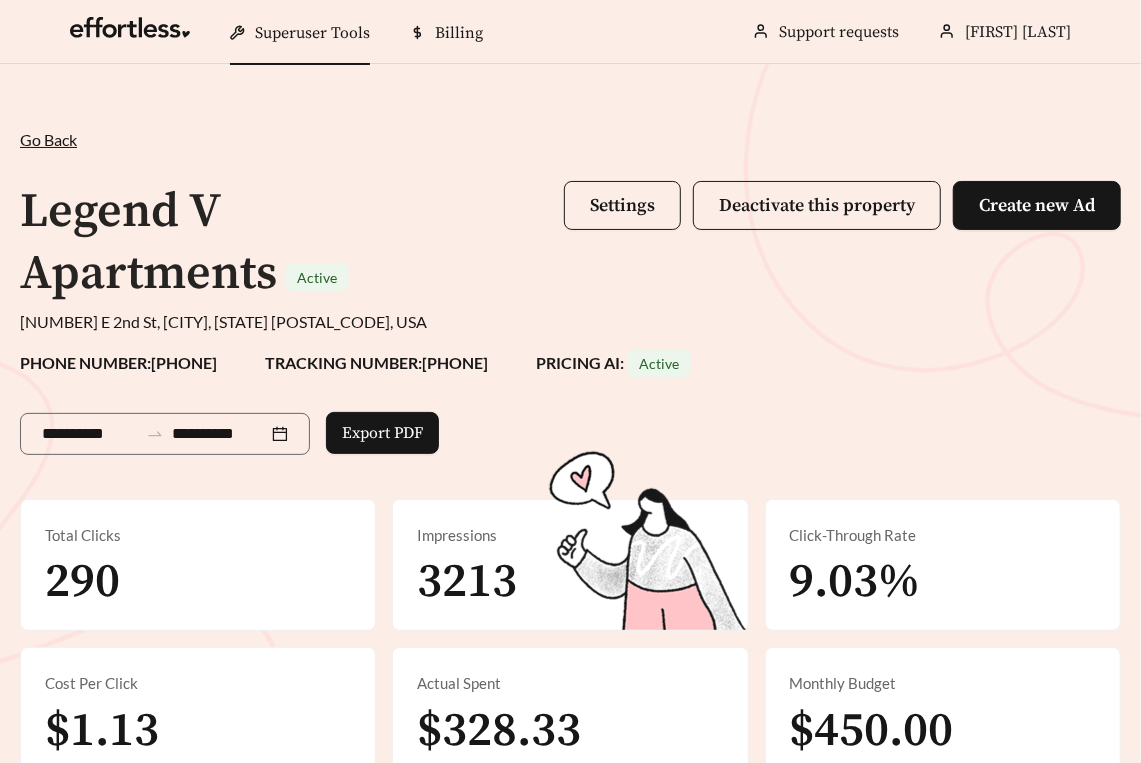 scroll, scrollTop: 940, scrollLeft: 0, axis: vertical 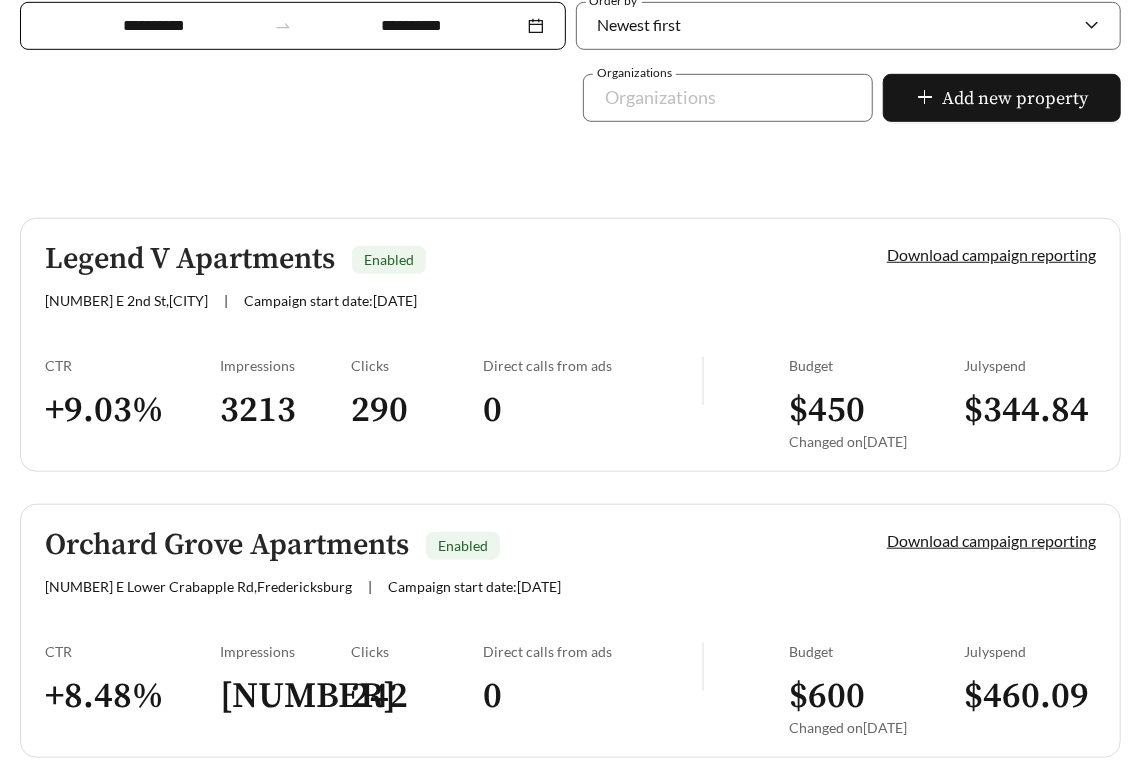 click on "Orchard Grove Apartments Enabled 108 E Lower Crabapple Rd ,  Fredericksburg  |  Campaign start date:  2025-06-01 Download campaign reporting CTR + 8.48 % Impressions 2853 Clicks 242 Direct calls from ads 0 Budget $ 600 Changed on  2025-06-06 July  spend $ 460.09" at bounding box center (570, 631) 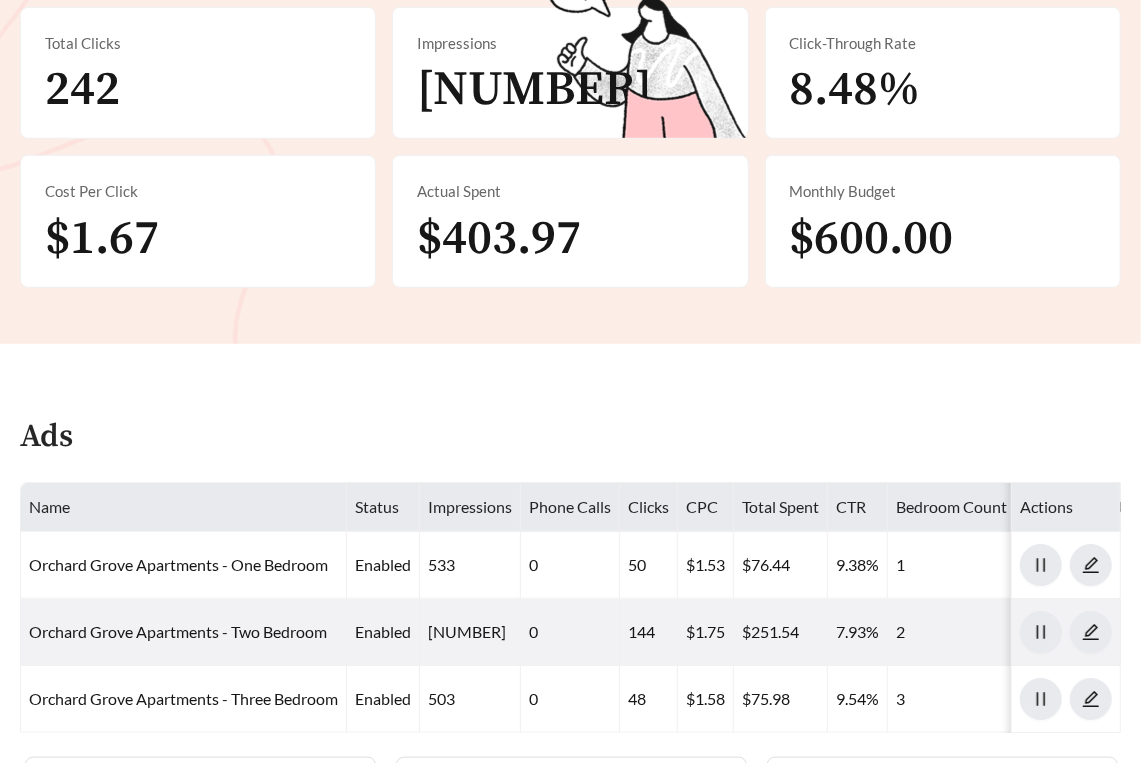 scroll, scrollTop: 940, scrollLeft: 0, axis: vertical 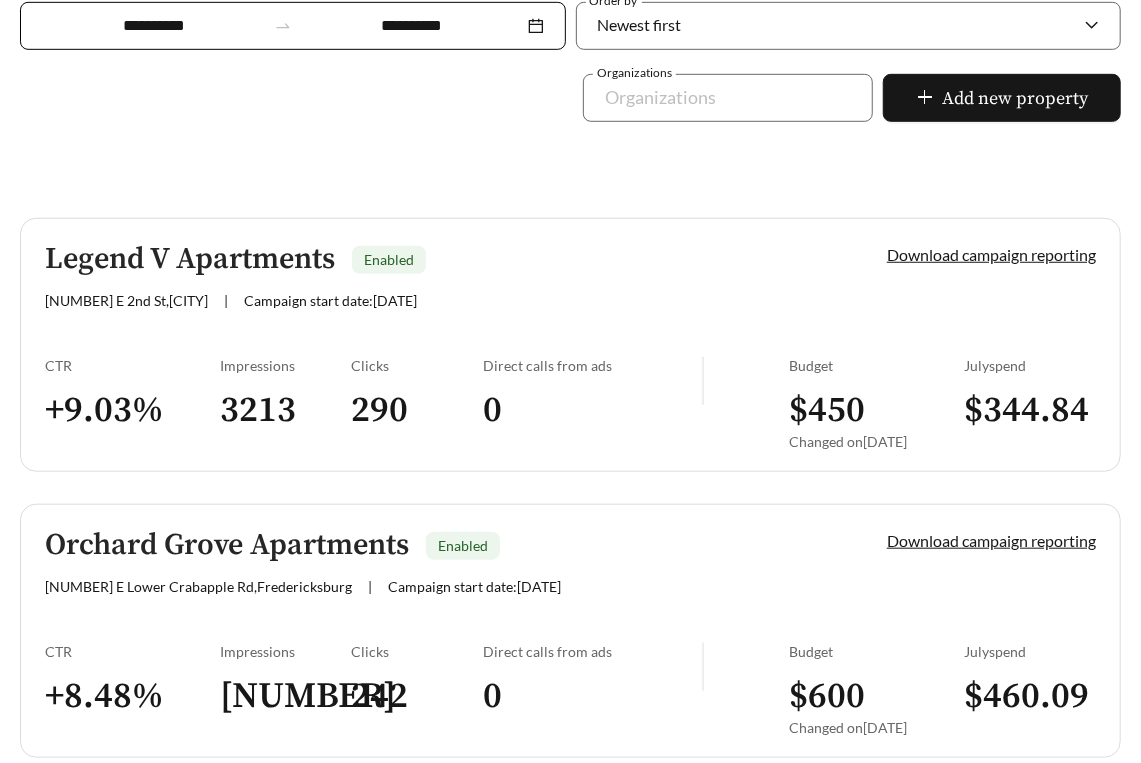 click on "Orchard Grove Apartments Enabled 108 E Lower Crabapple Rd ,  Fredericksburg  |  Campaign start date:  2025-06-01 Download campaign reporting CTR + 8.48 % Impressions 2853 Clicks 242 Direct calls from ads 0 Budget $ 600 Changed on  2025-06-06 July  spend $ 460.09" at bounding box center (570, 631) 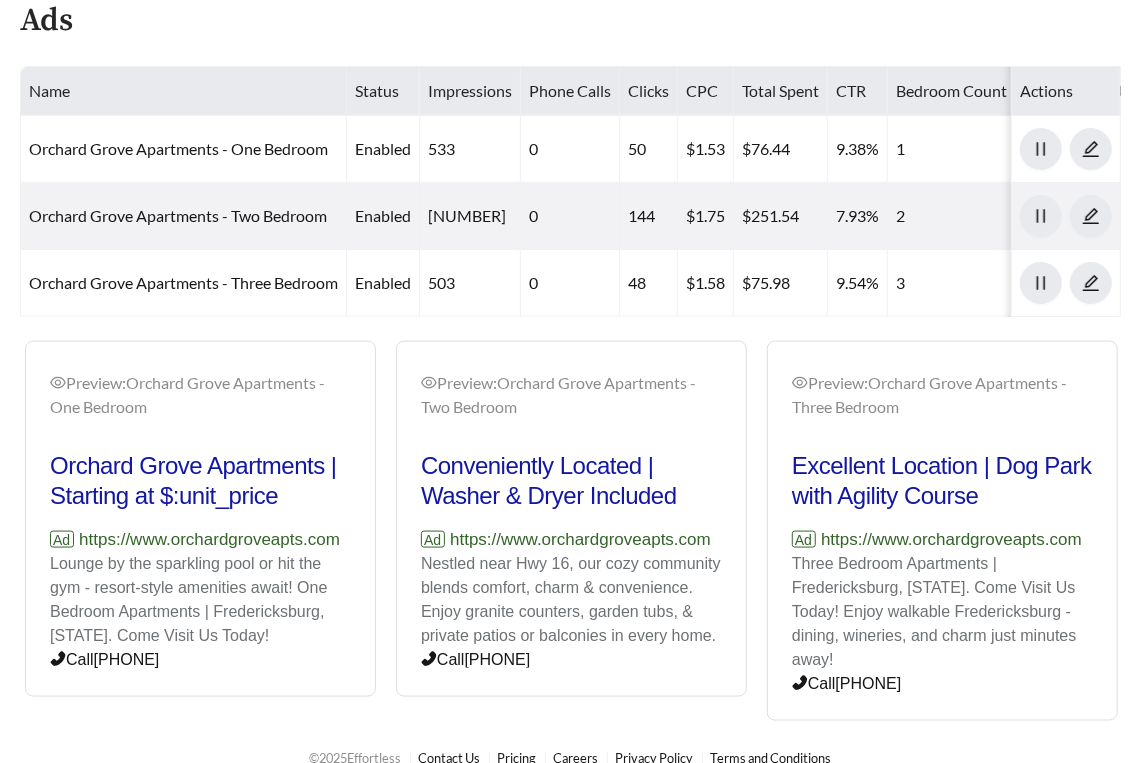 scroll, scrollTop: 934, scrollLeft: 0, axis: vertical 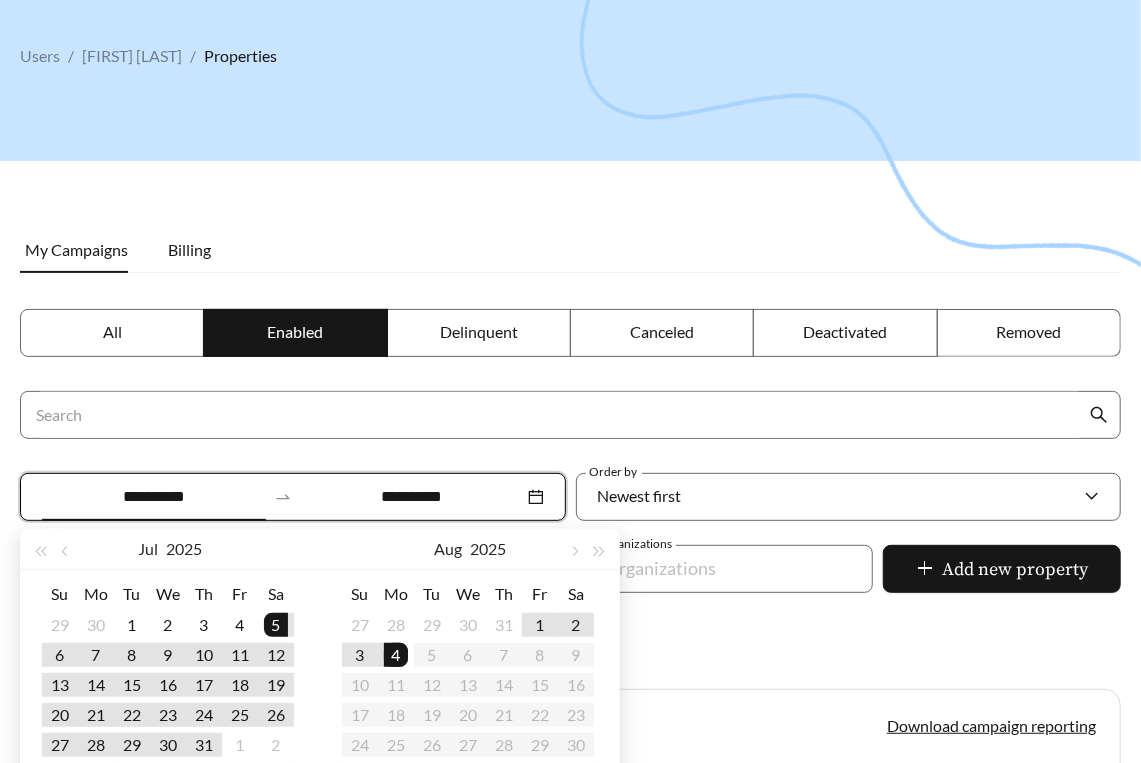 click at bounding box center [570, 361] 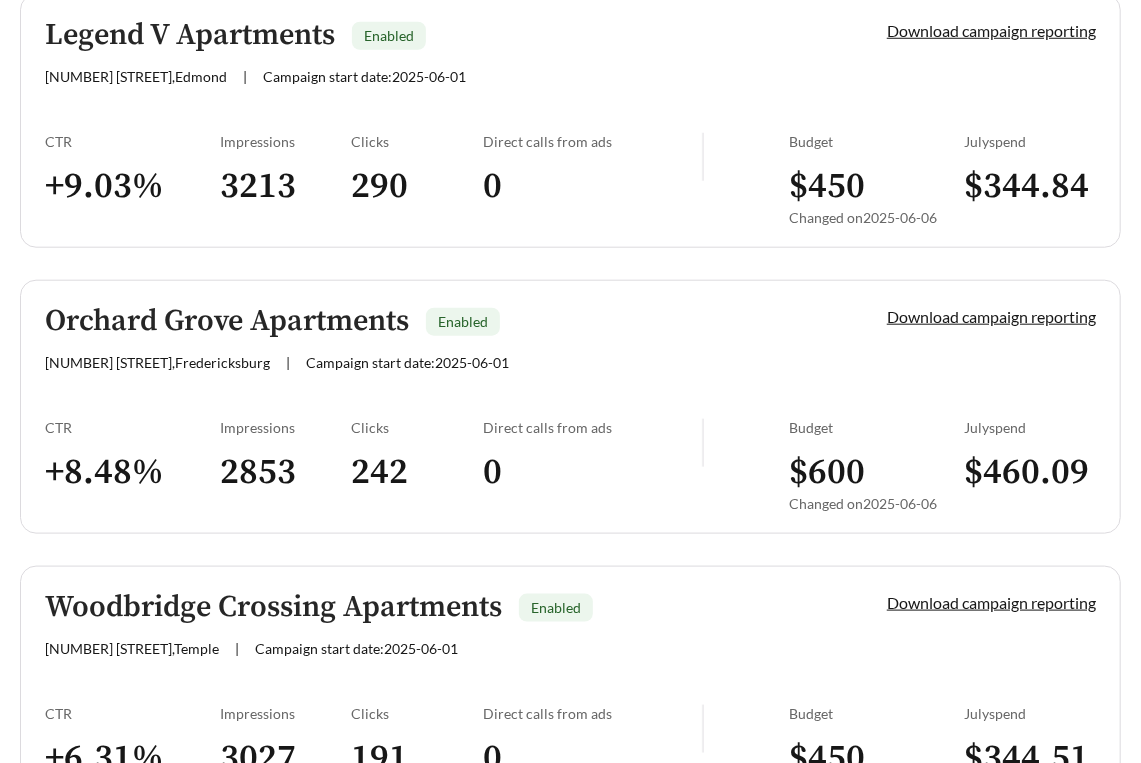 scroll, scrollTop: 780, scrollLeft: 0, axis: vertical 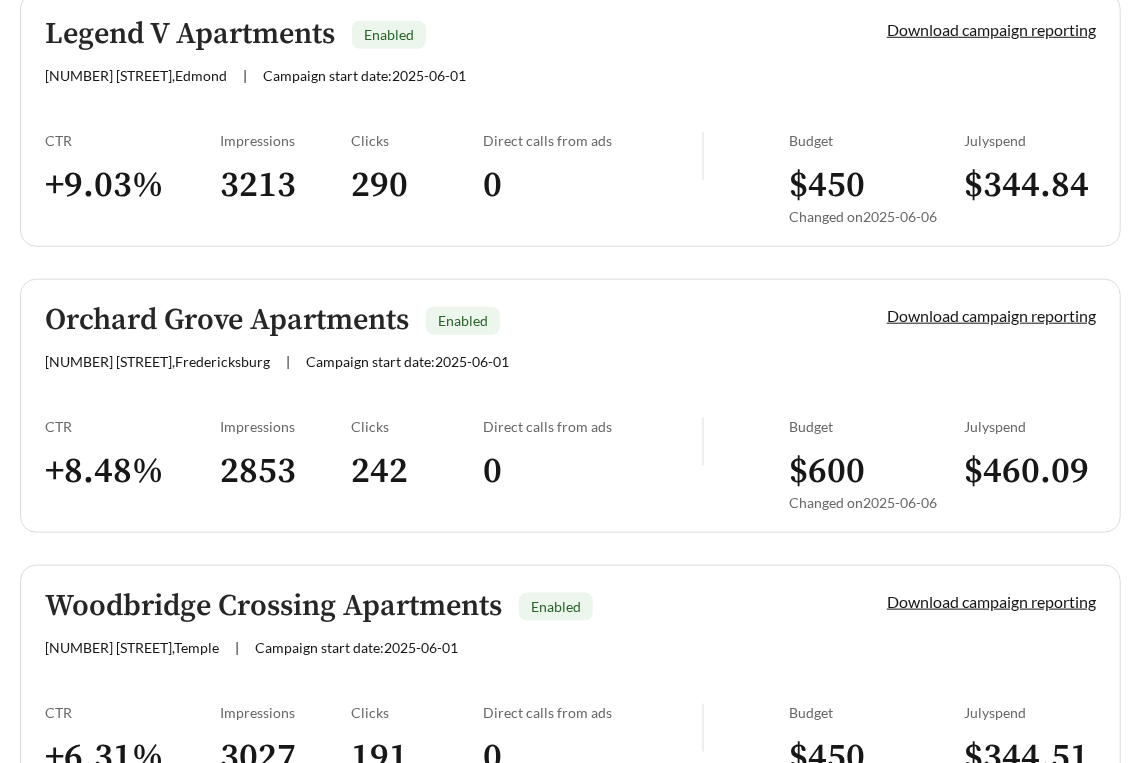 click on "+ 8.48 %" at bounding box center (132, 471) 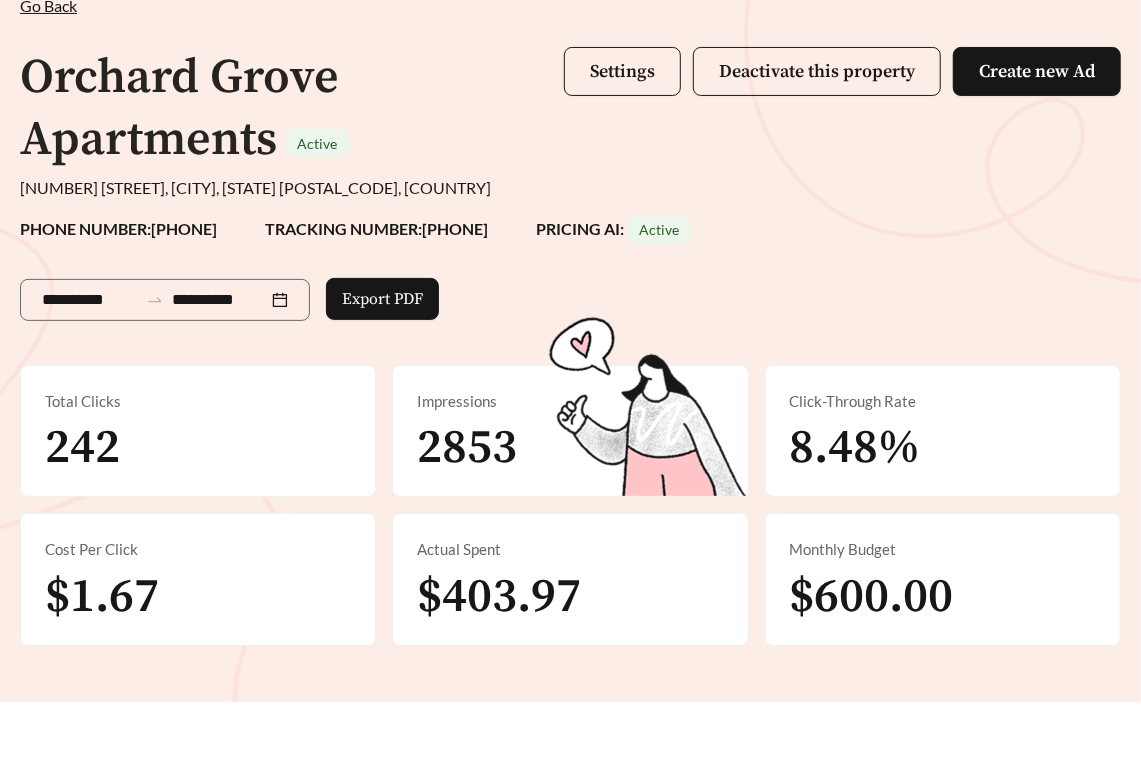 scroll, scrollTop: 934, scrollLeft: 0, axis: vertical 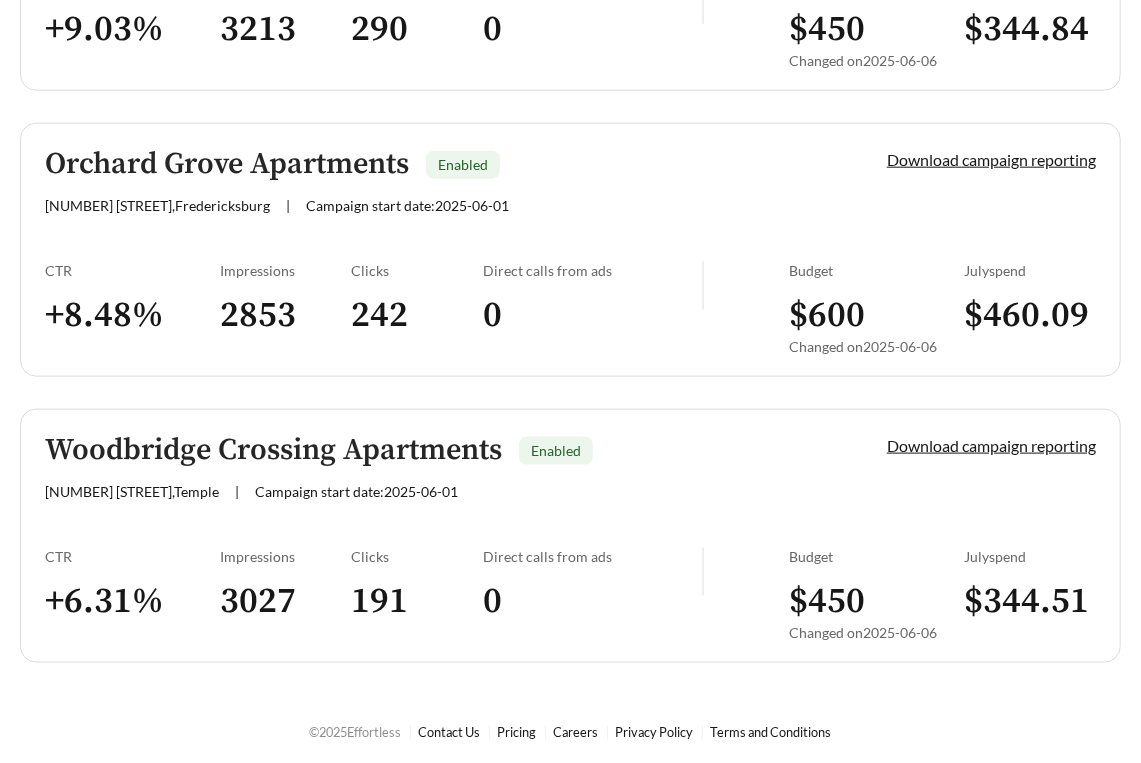 click on "Woodbridge Crossing Apartments Enabled 202 Woodbridge Blvd ,  Temple  |  Campaign start date:  2025-06-01 Download campaign reporting CTR + 6.31 % Impressions 3027 Clicks 191 Direct calls from ads 0 Budget $ 450 Changed on  2025-06-06 July  spend $ 344.51" at bounding box center (570, 536) 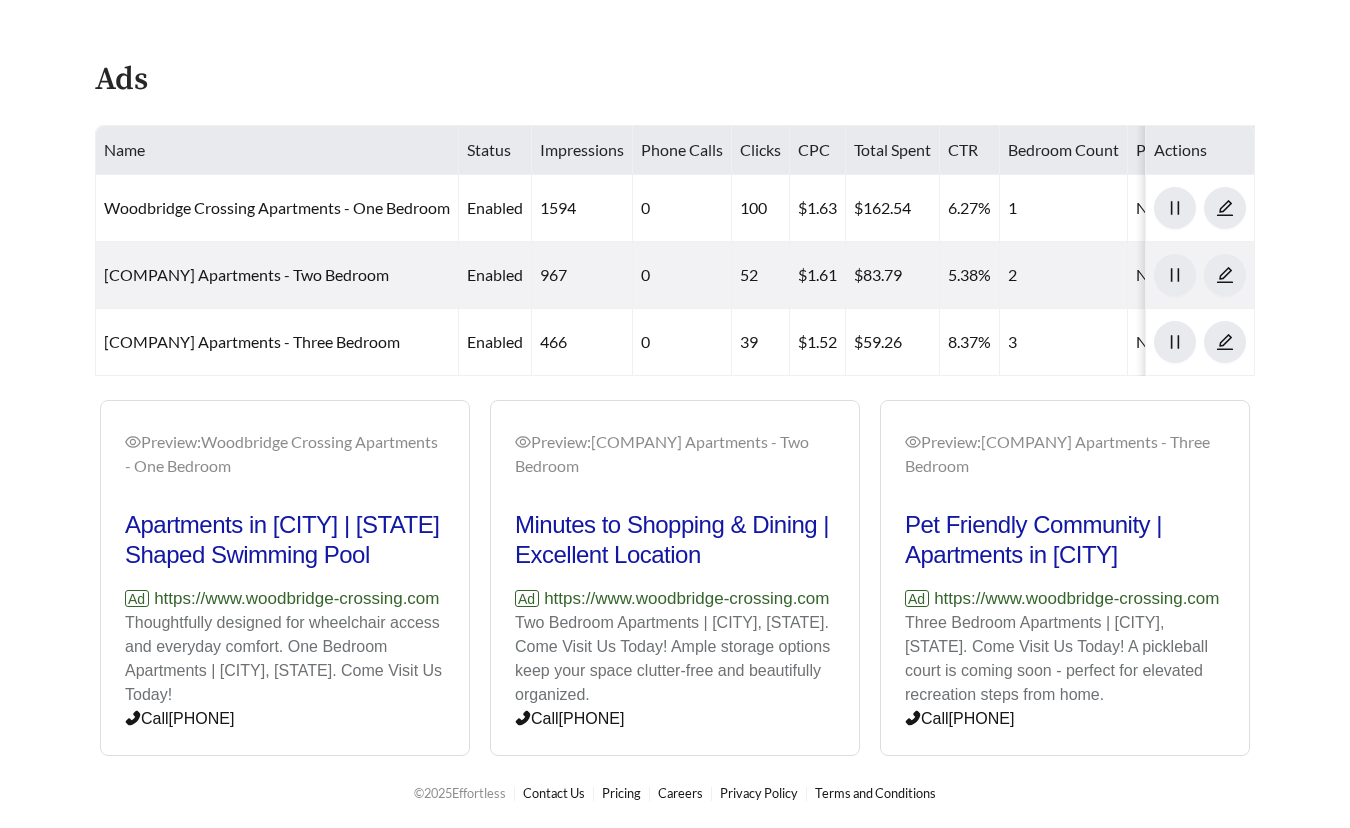 scroll, scrollTop: 0, scrollLeft: 0, axis: both 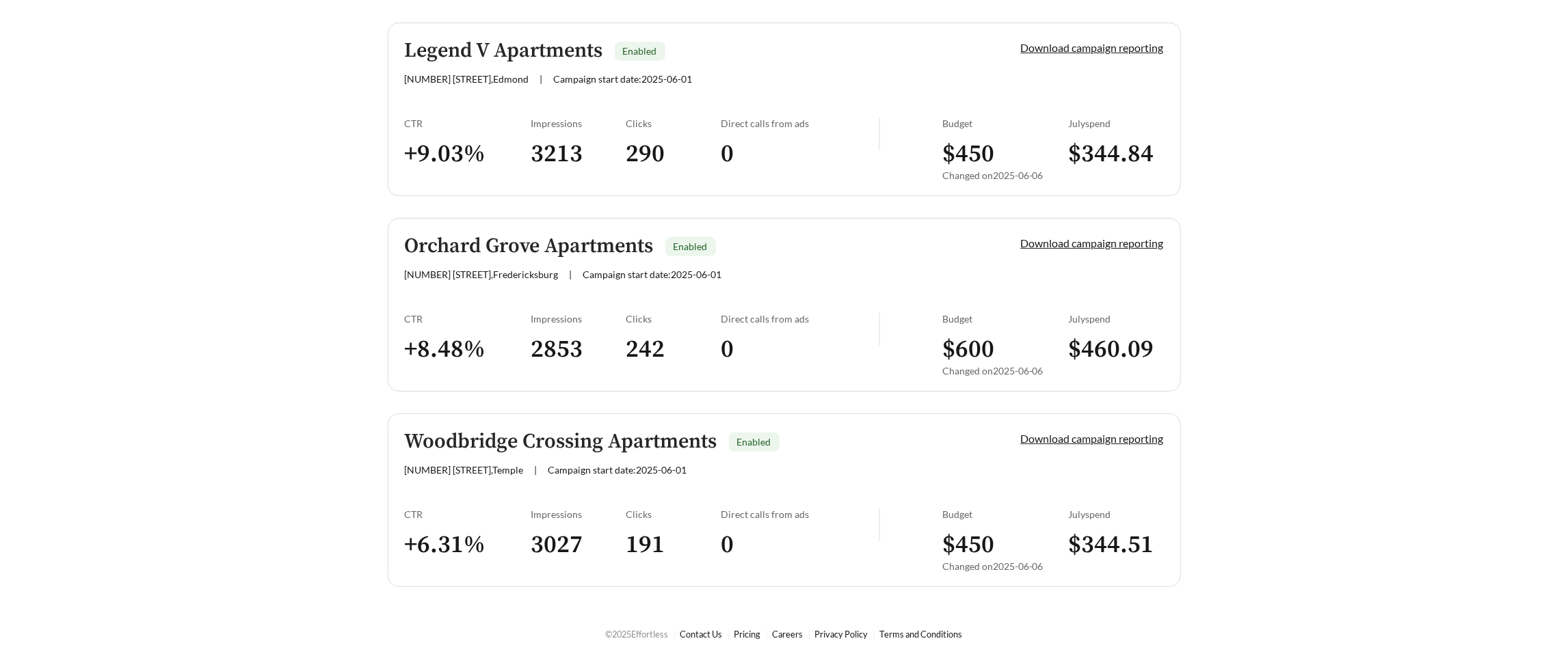 click on "+ 9.03 %" at bounding box center [468, 154] 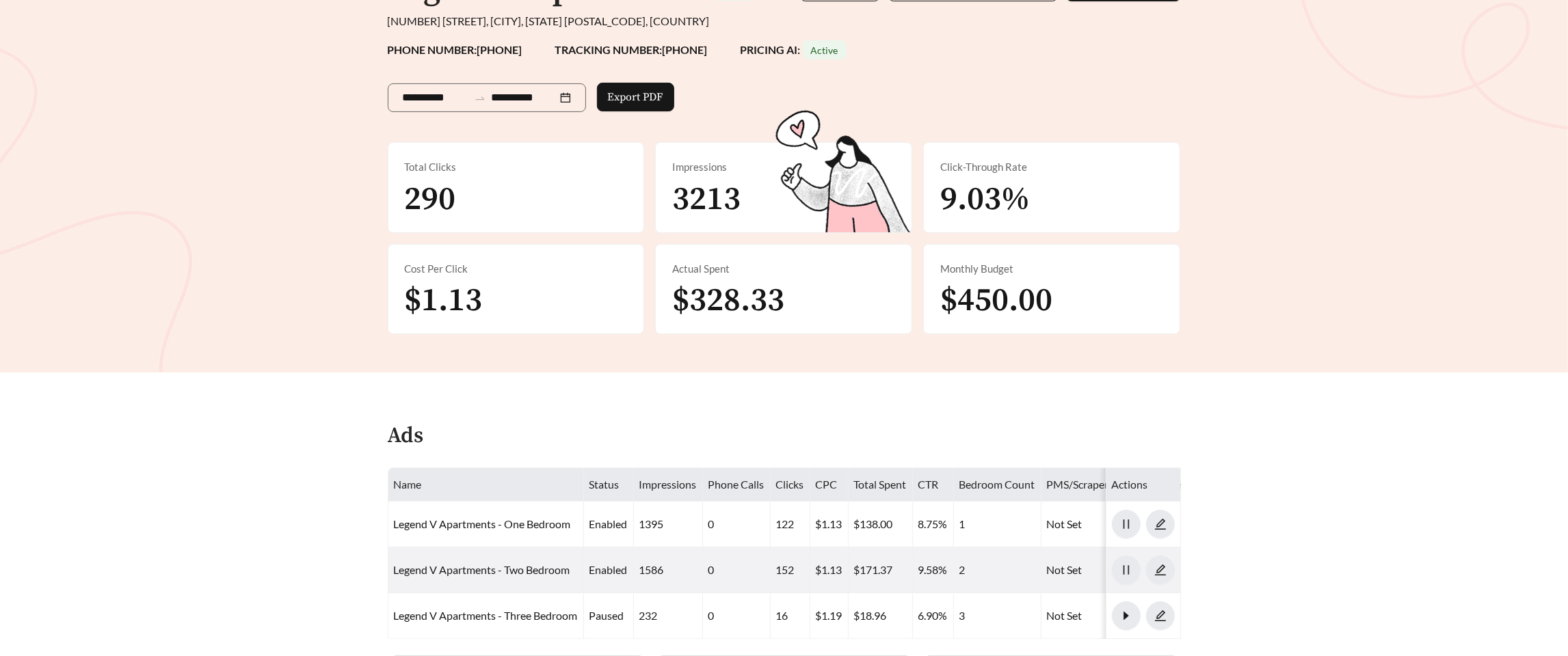 scroll, scrollTop: 444, scrollLeft: 0, axis: vertical 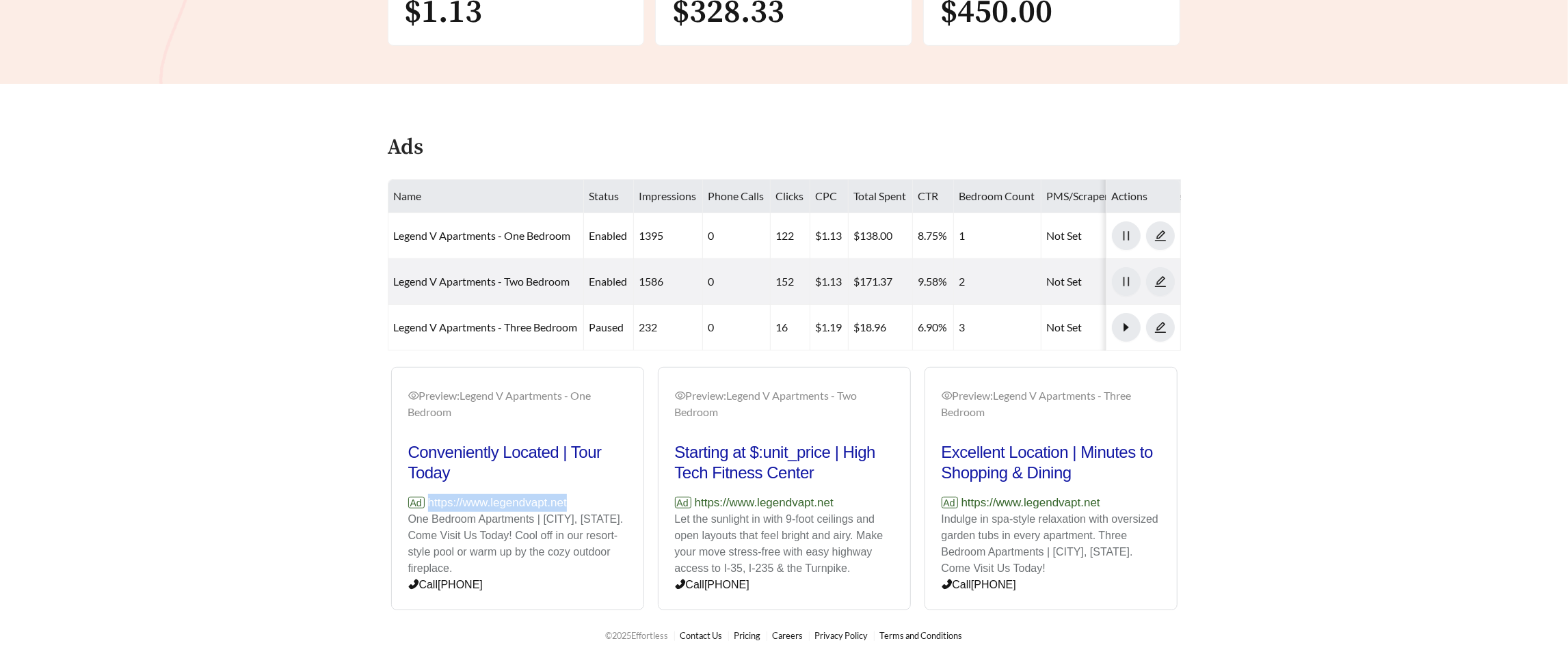 drag, startPoint x: 590, startPoint y: 506, endPoint x: 425, endPoint y: 504, distance: 165.01212 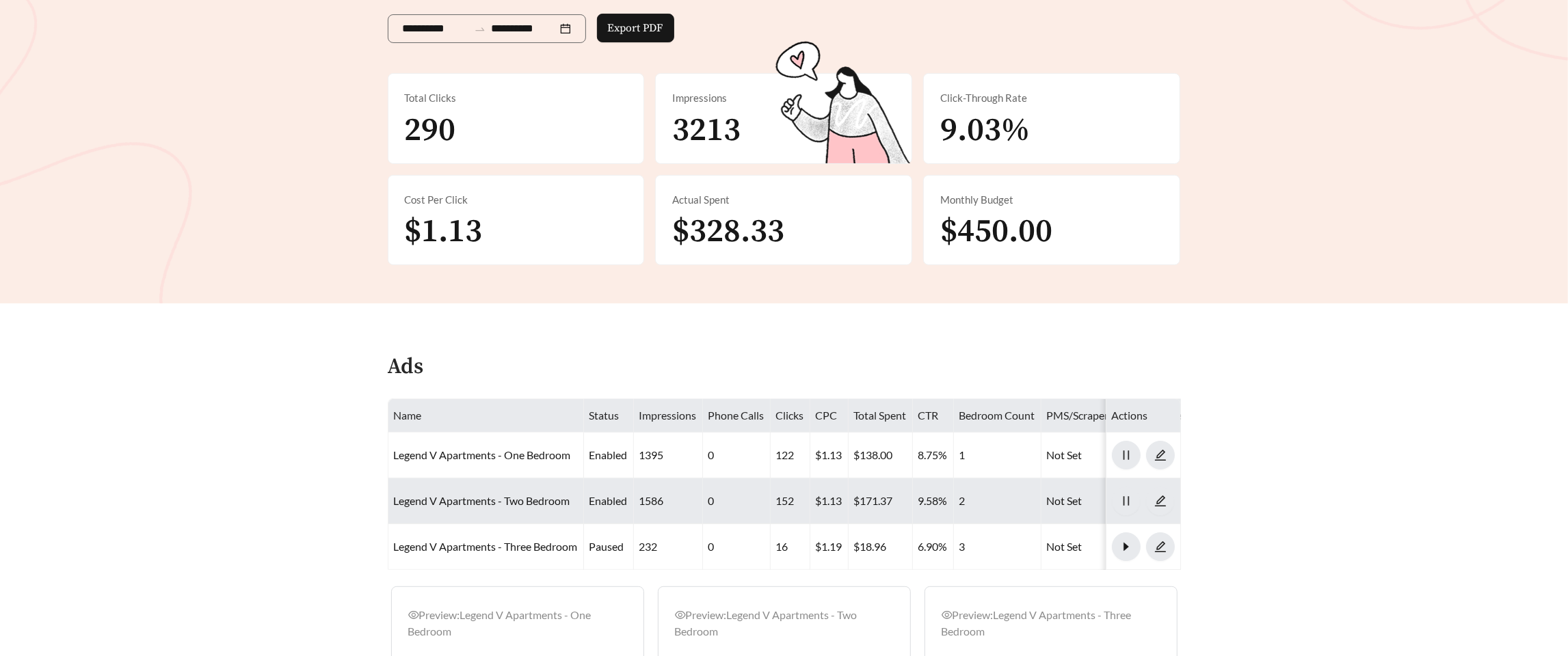 scroll, scrollTop: 221, scrollLeft: 0, axis: vertical 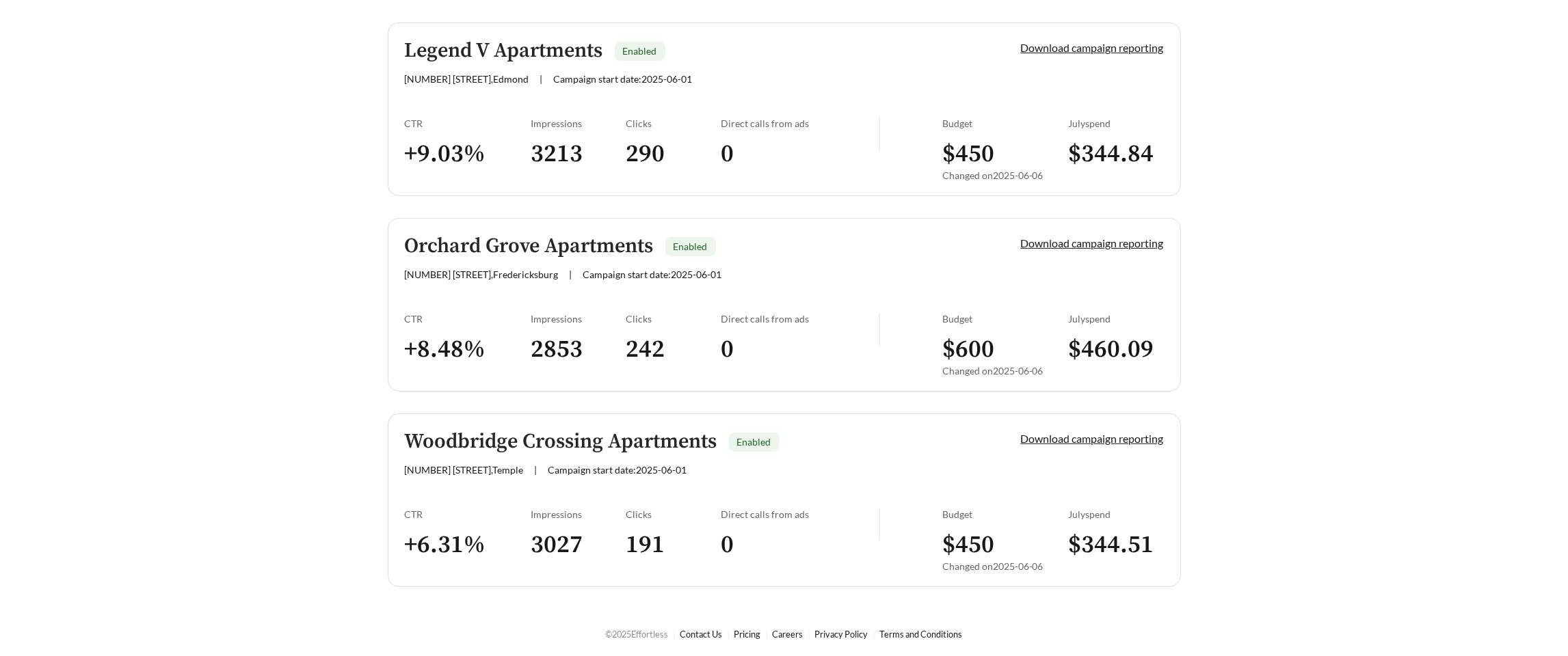 click on "Woodbridge Crossing Apartments Enabled 202 Woodbridge Blvd ,  Temple  |  Campaign start date:  2025-06-01 Download campaign reporting CTR + 6.31 % Impressions 3027 Clicks 191 Direct calls from ads 0 Budget $ 450 Changed on  2025-06-06 July  spend $ 344.51" at bounding box center [784, 500] 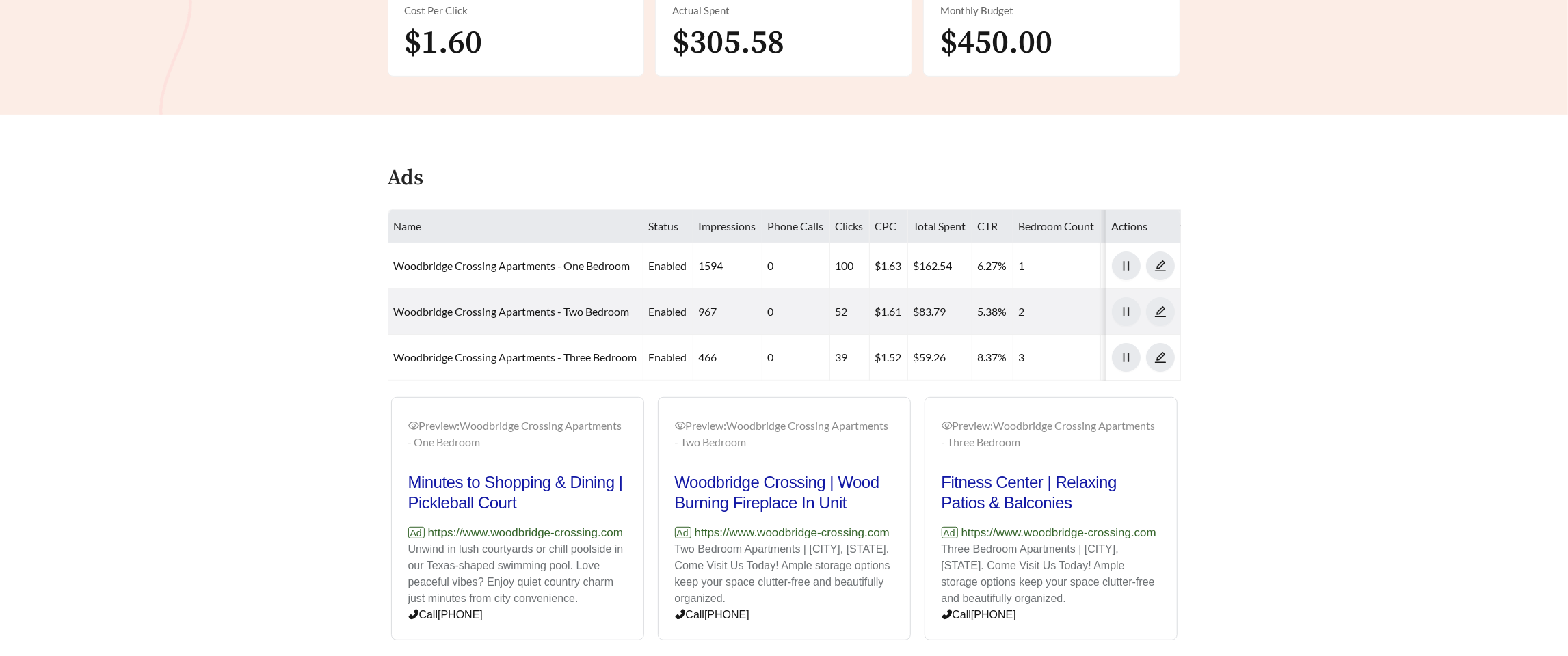 scroll, scrollTop: 462, scrollLeft: 0, axis: vertical 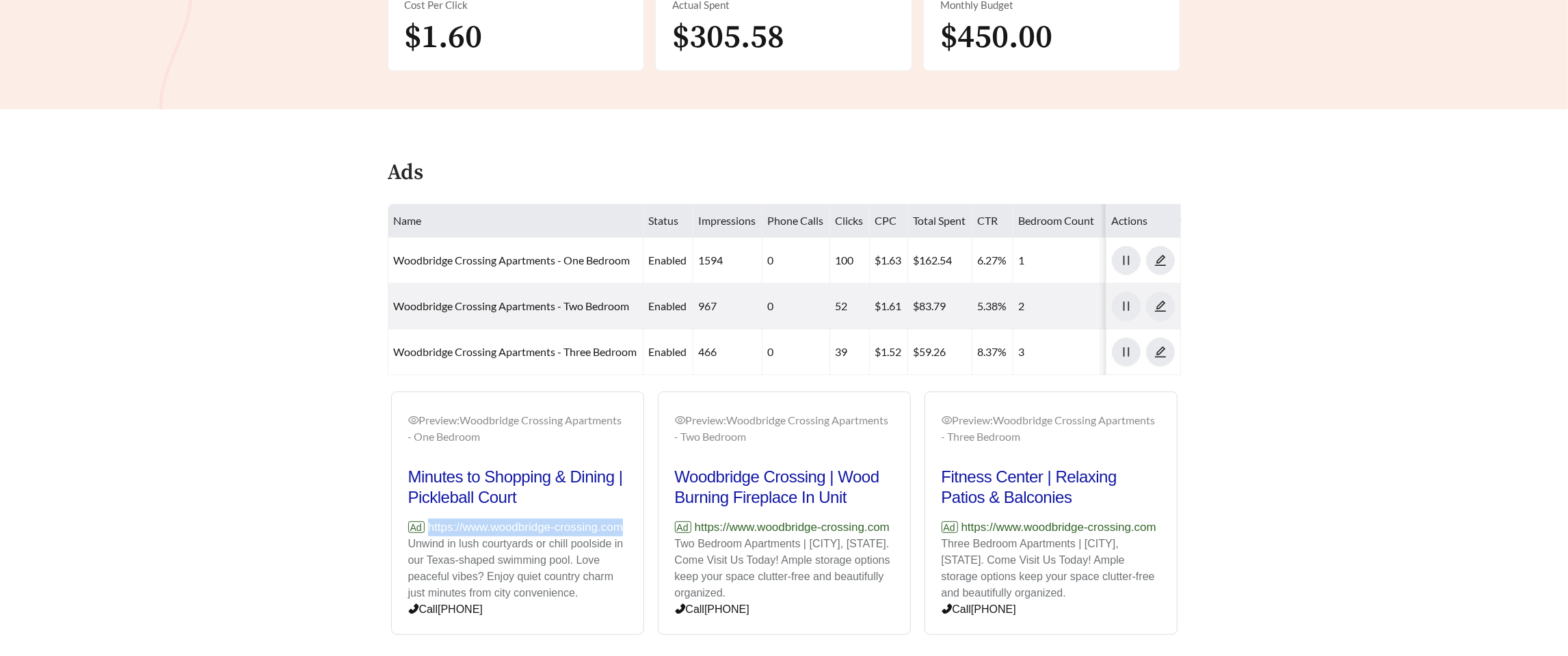 drag, startPoint x: 485, startPoint y: 547, endPoint x: 425, endPoint y: 525, distance: 63.90618 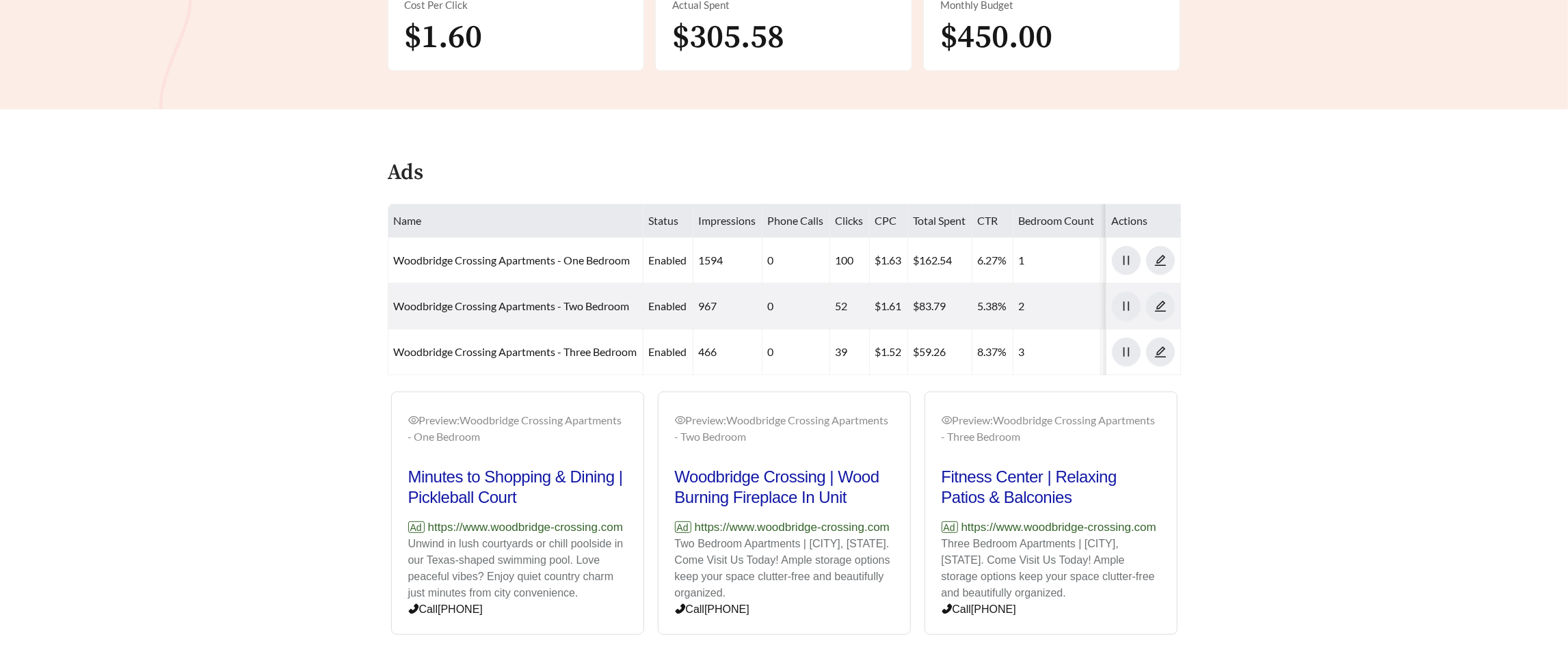 click on "**********" at bounding box center [784, 108] 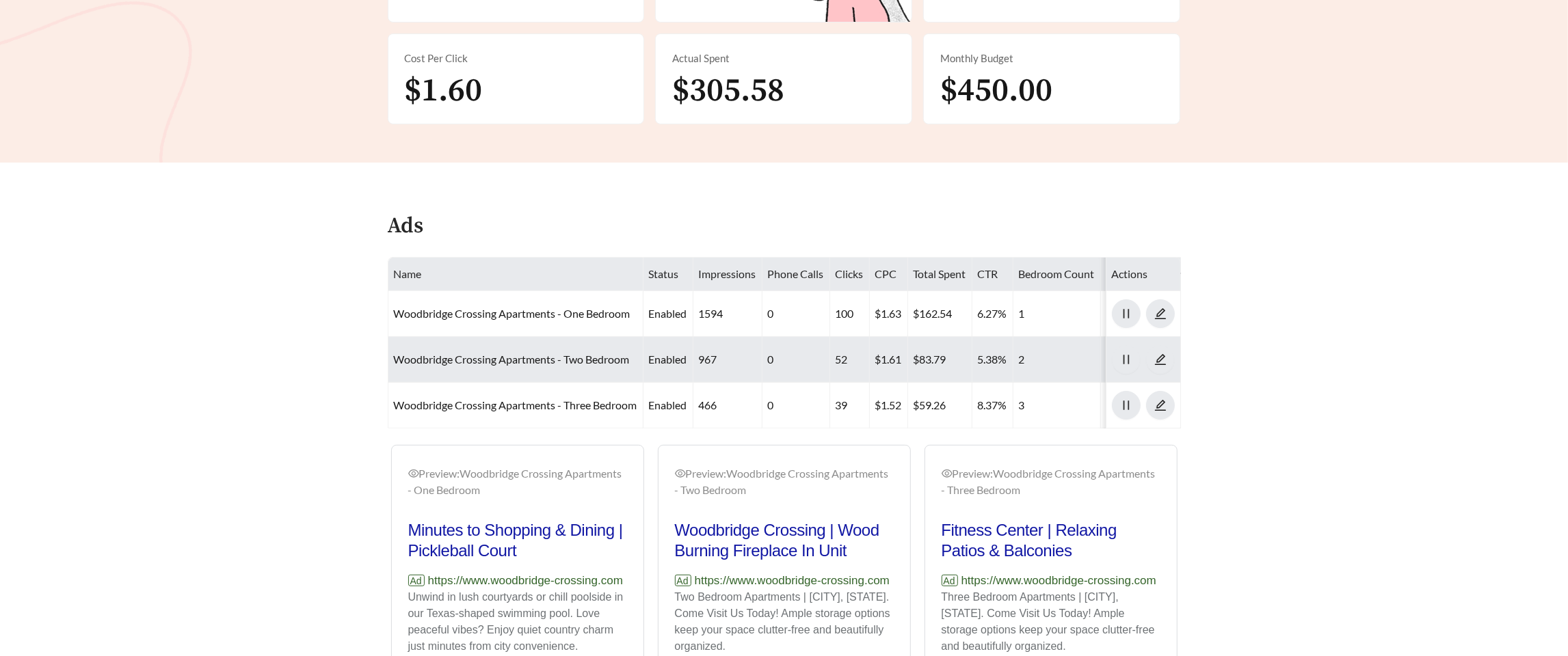 scroll, scrollTop: 421, scrollLeft: 0, axis: vertical 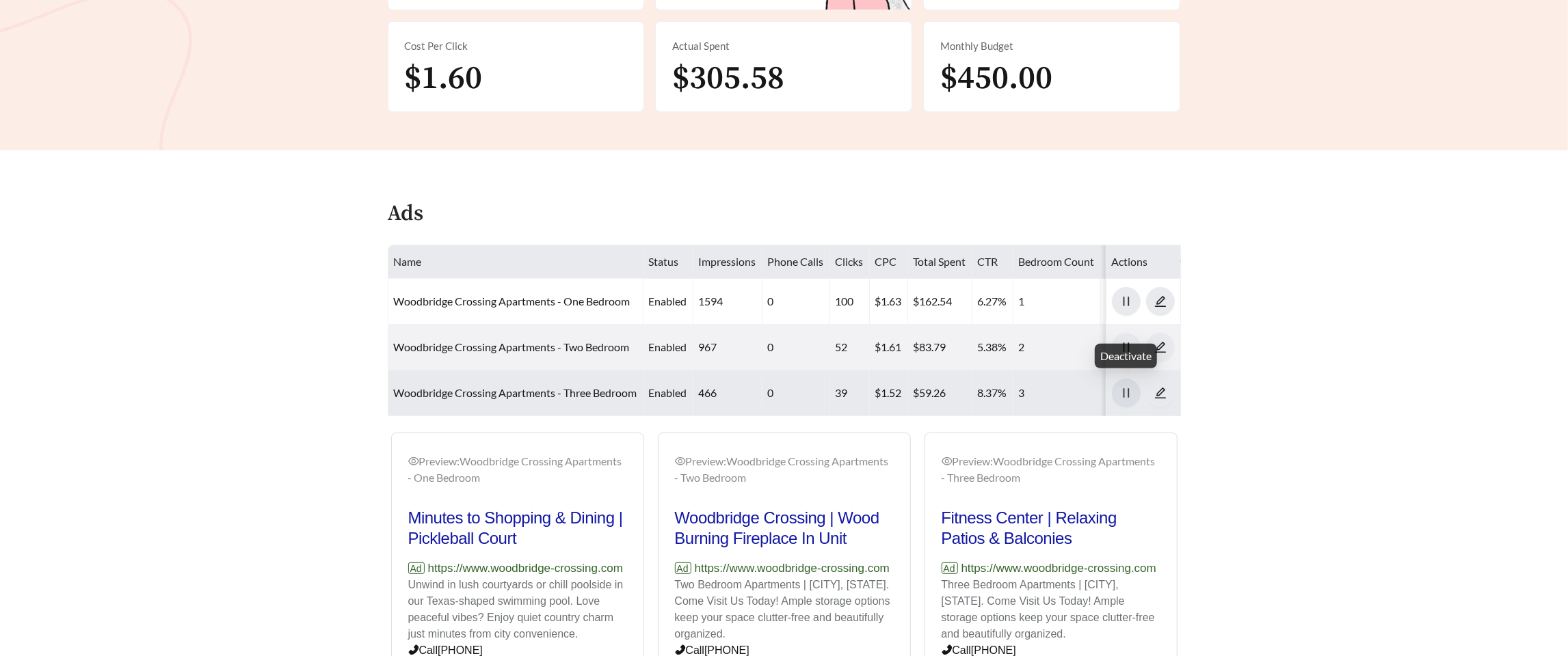 click 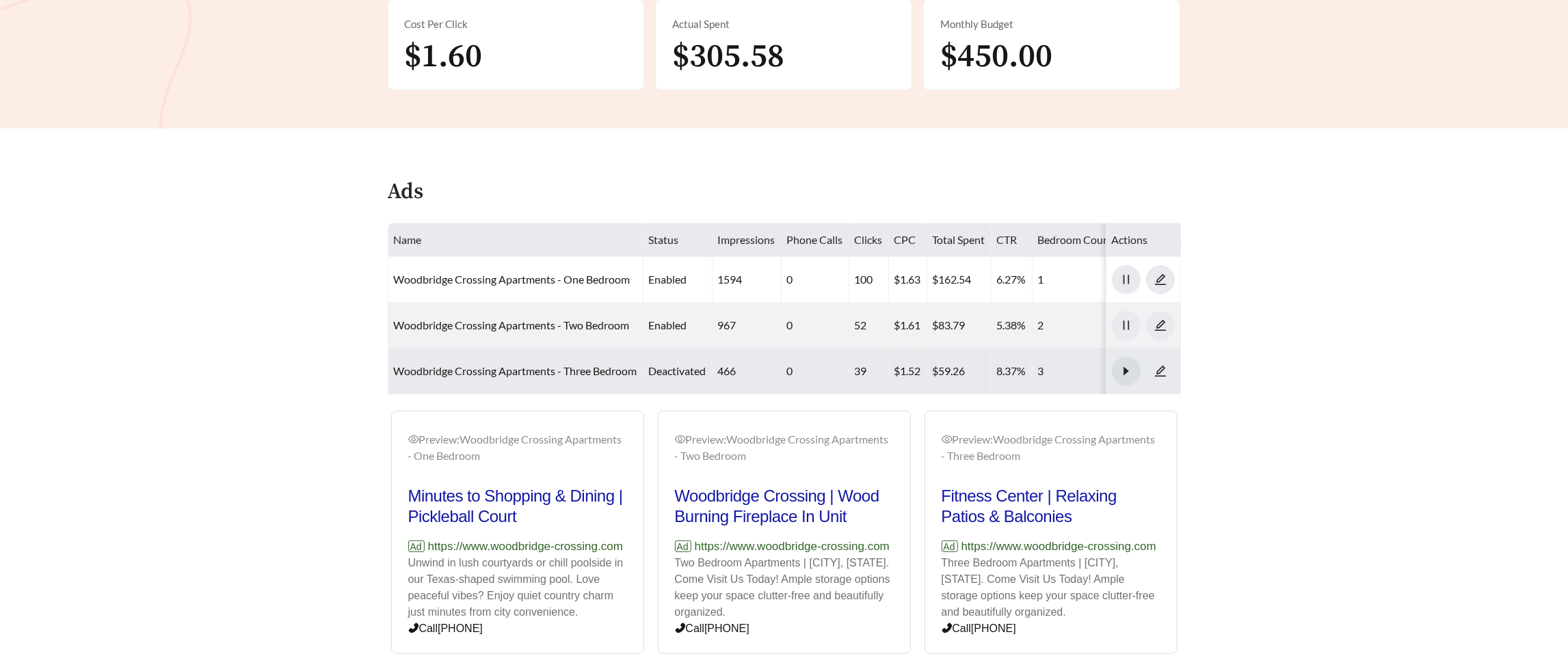 scroll, scrollTop: 504, scrollLeft: 0, axis: vertical 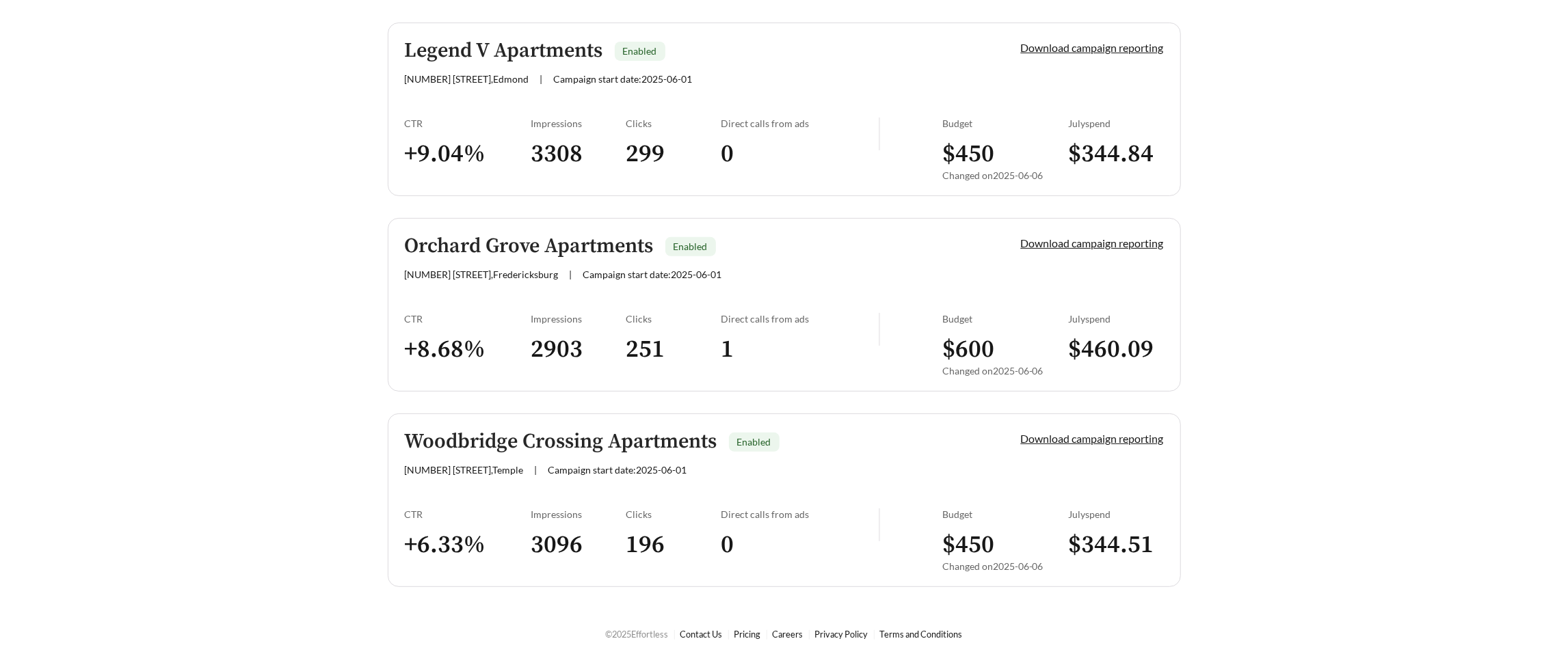click on "CTR + 8.68 %" at bounding box center [468, 349] 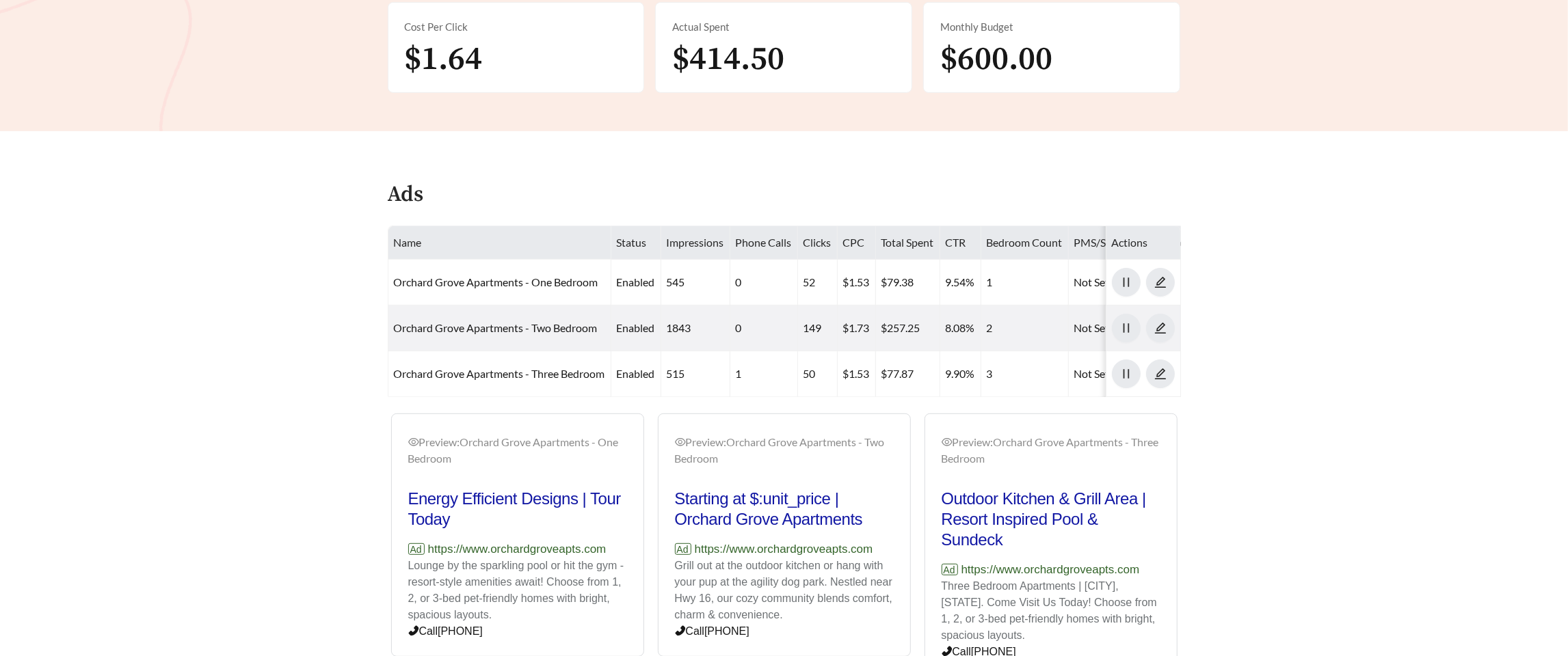 scroll, scrollTop: 508, scrollLeft: 0, axis: vertical 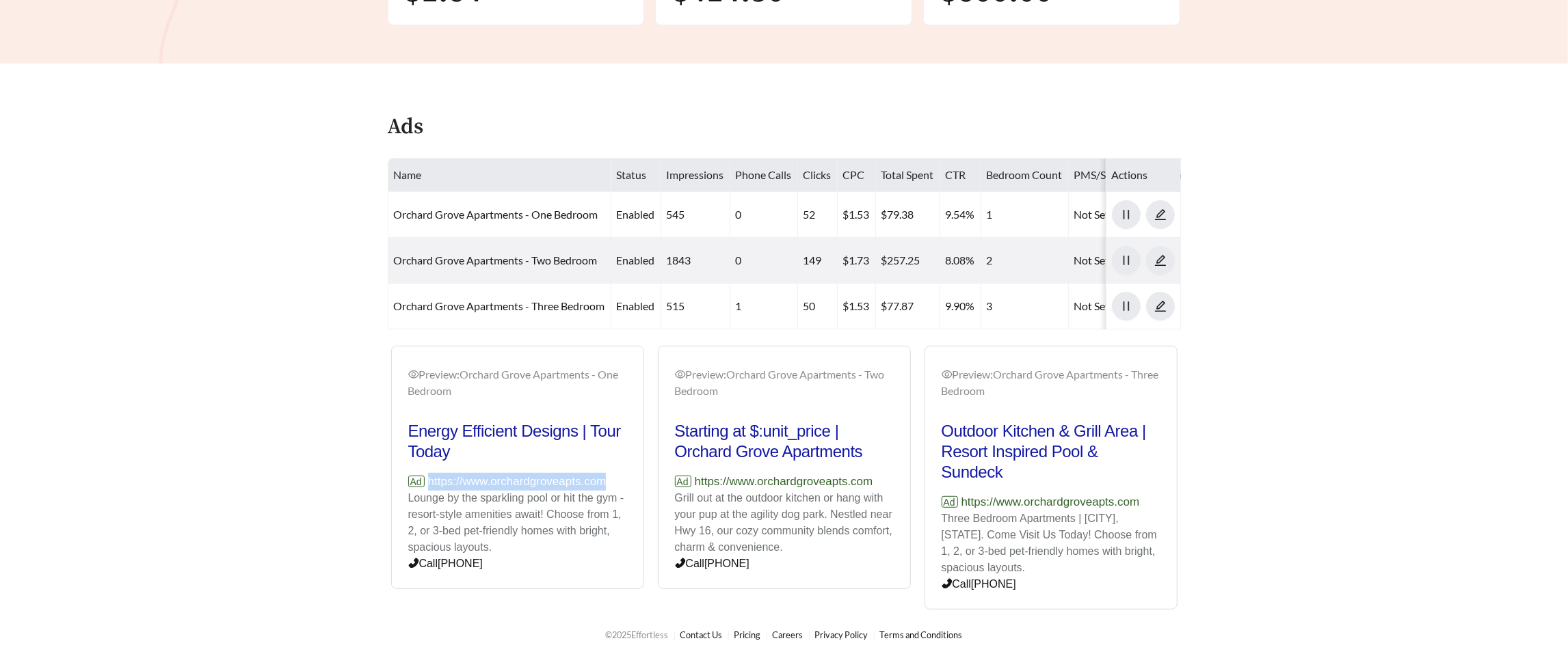 drag, startPoint x: 631, startPoint y: 480, endPoint x: 428, endPoint y: 479, distance: 203.00246 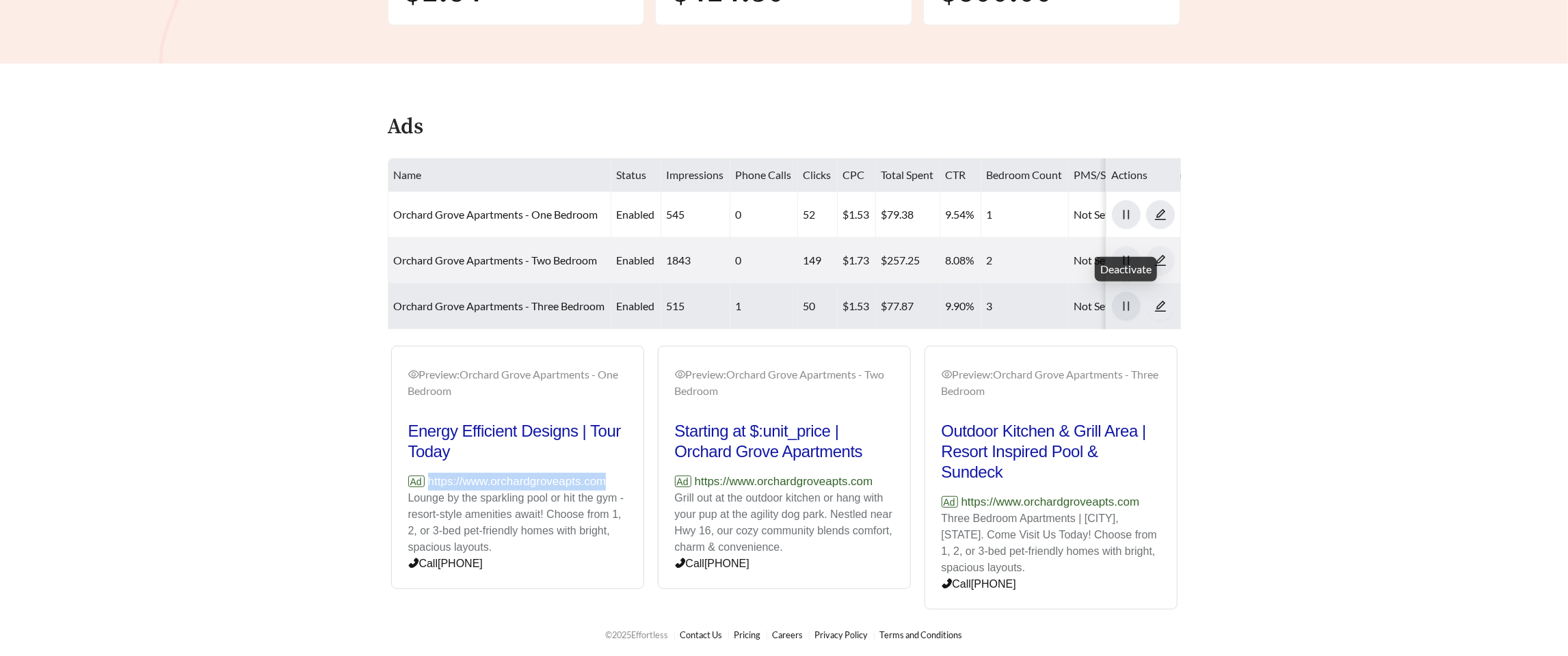 click at bounding box center (1126, 306) 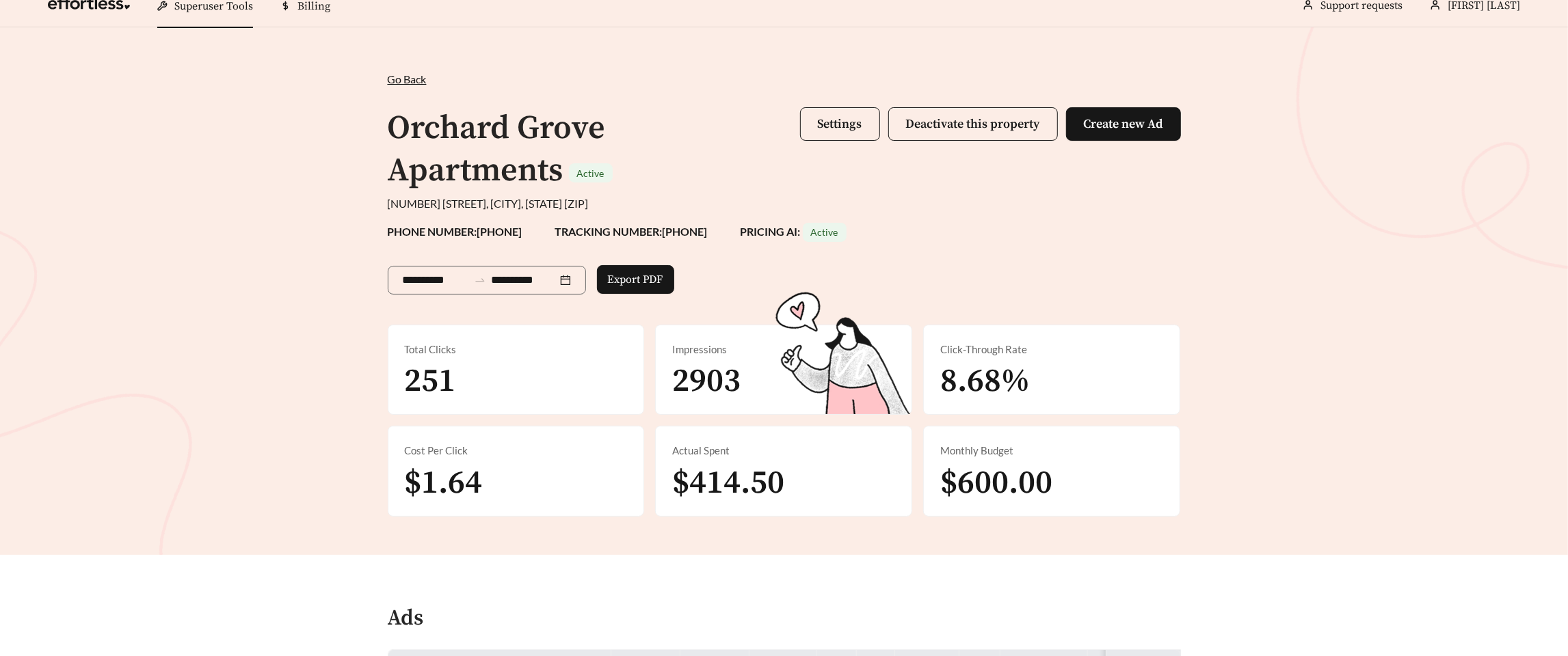 scroll, scrollTop: 0, scrollLeft: 0, axis: both 